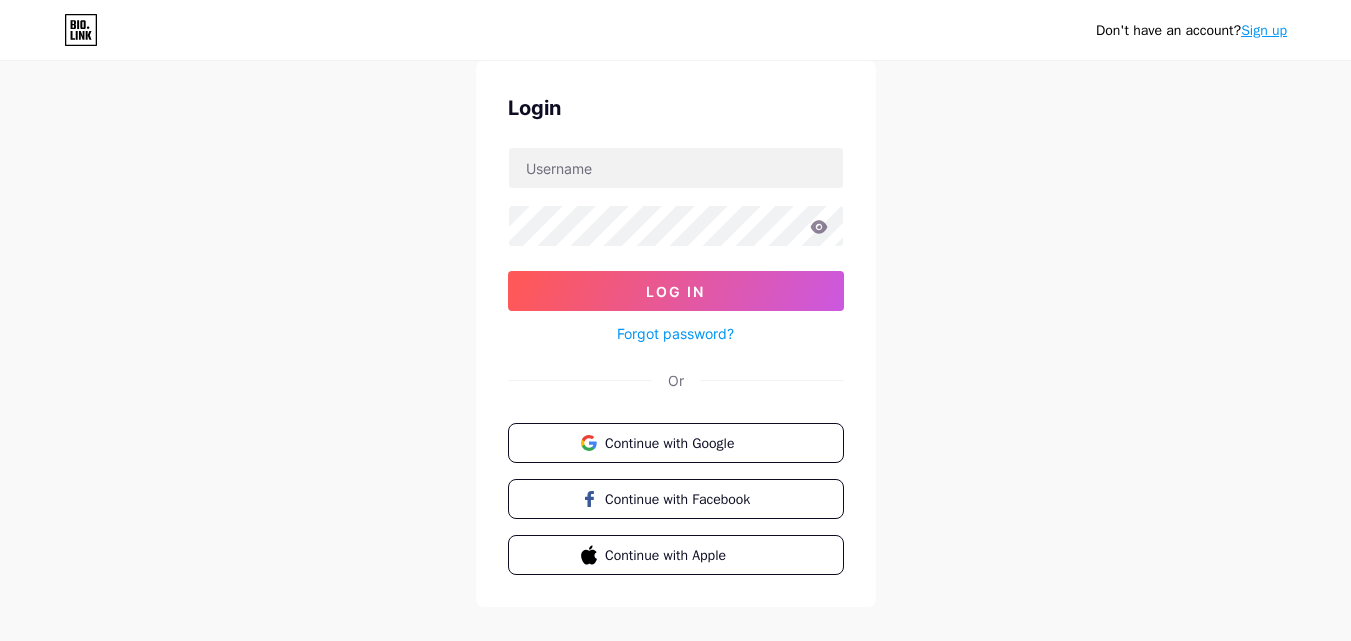 scroll, scrollTop: 96, scrollLeft: 0, axis: vertical 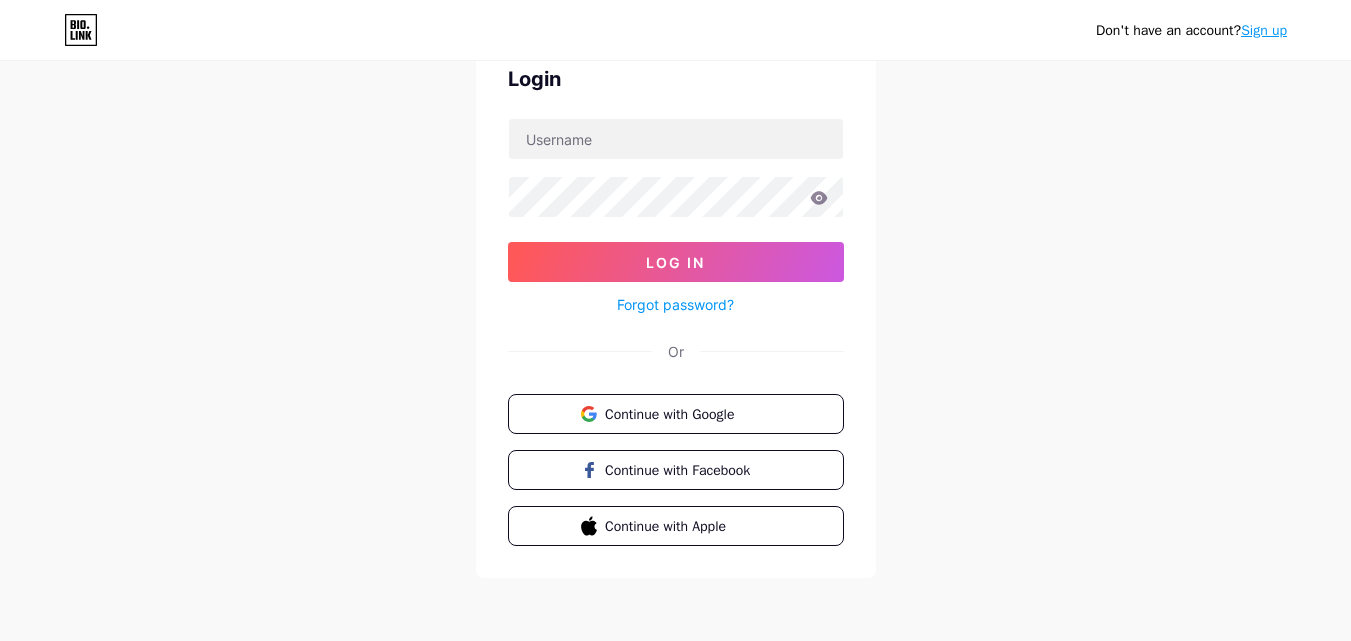 click on "Sign up" at bounding box center (1264, 30) 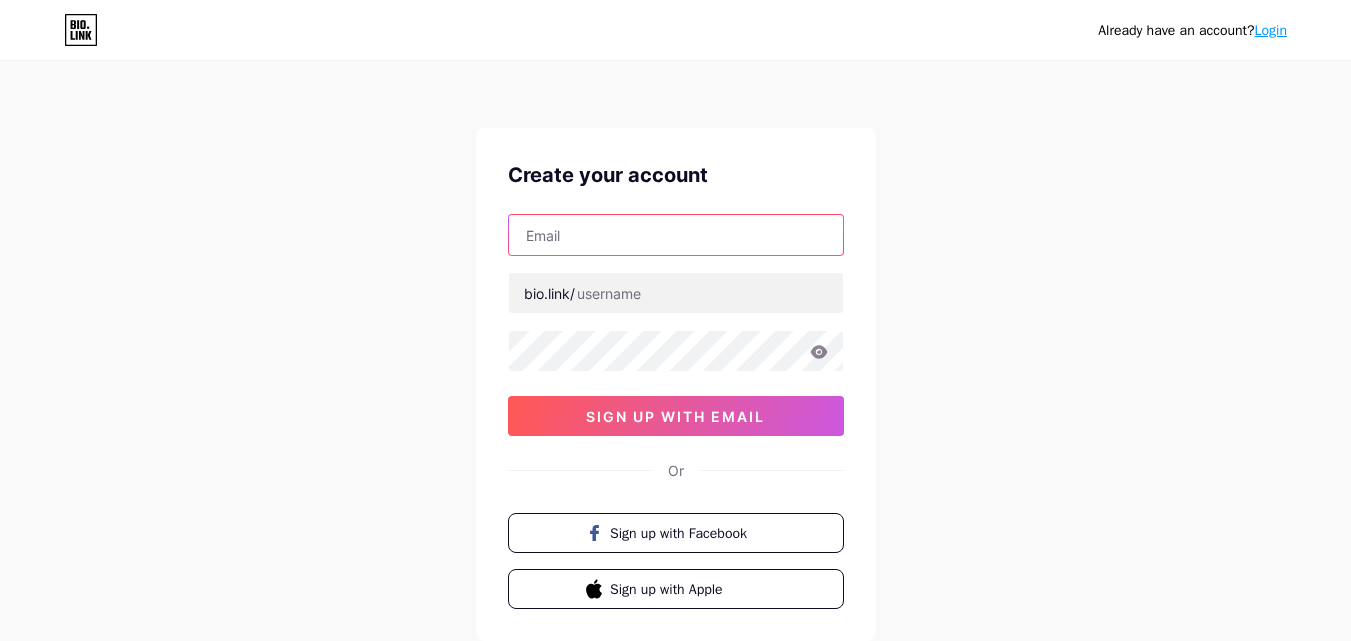 click at bounding box center (676, 235) 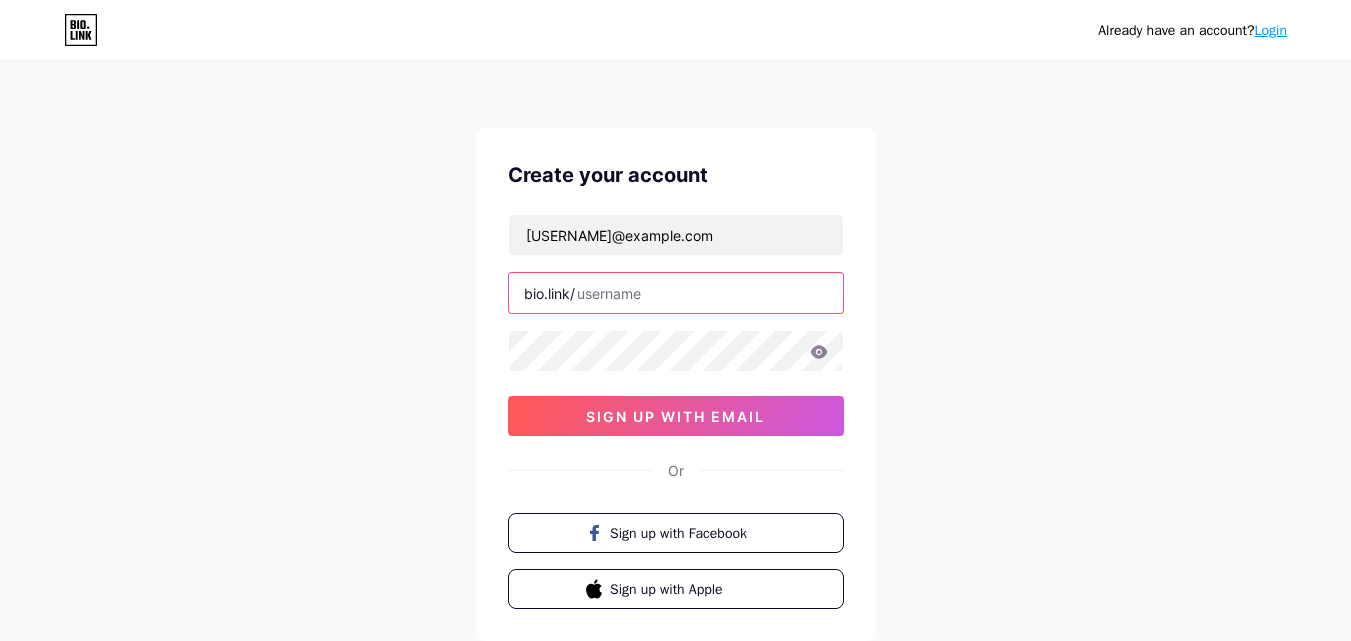 click at bounding box center (676, 293) 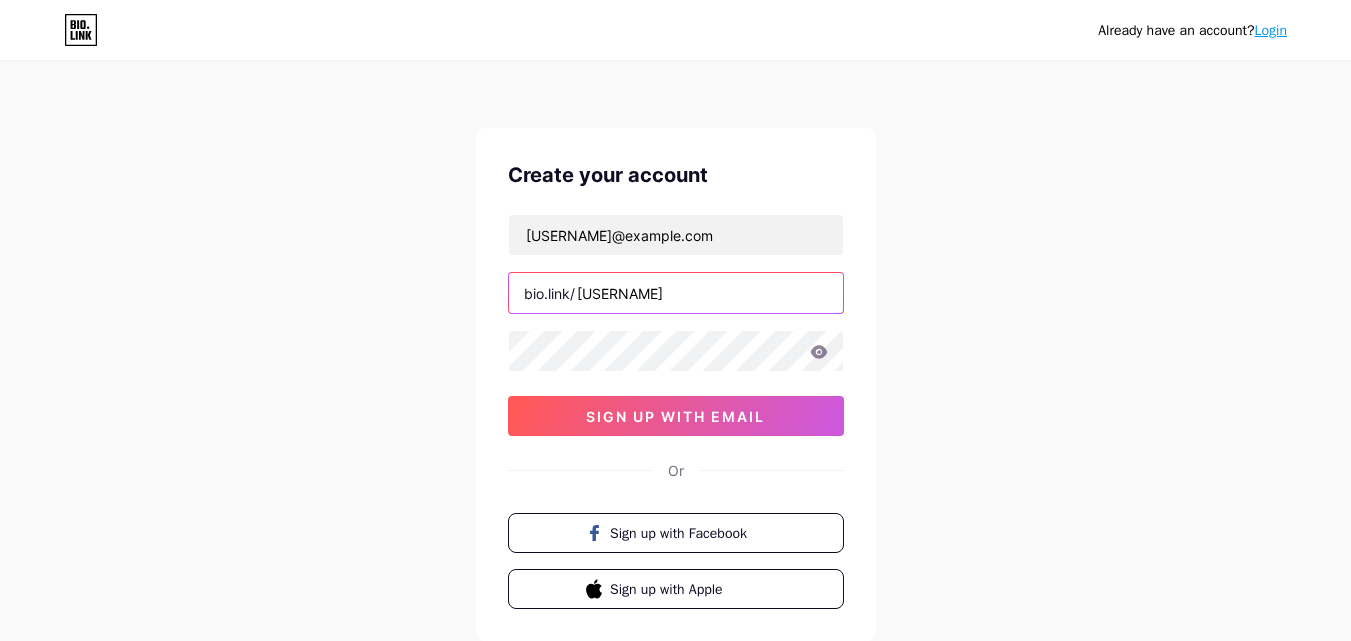 type on "[USERNAME]" 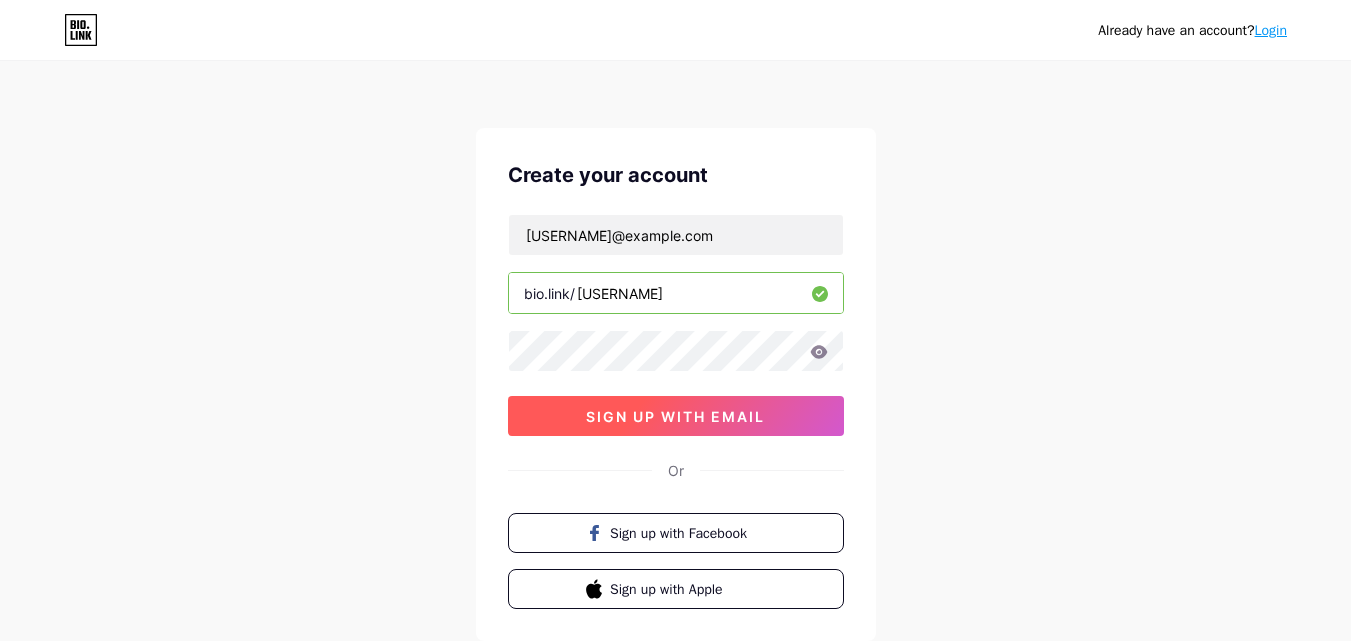 click on "sign up with email" at bounding box center [675, 416] 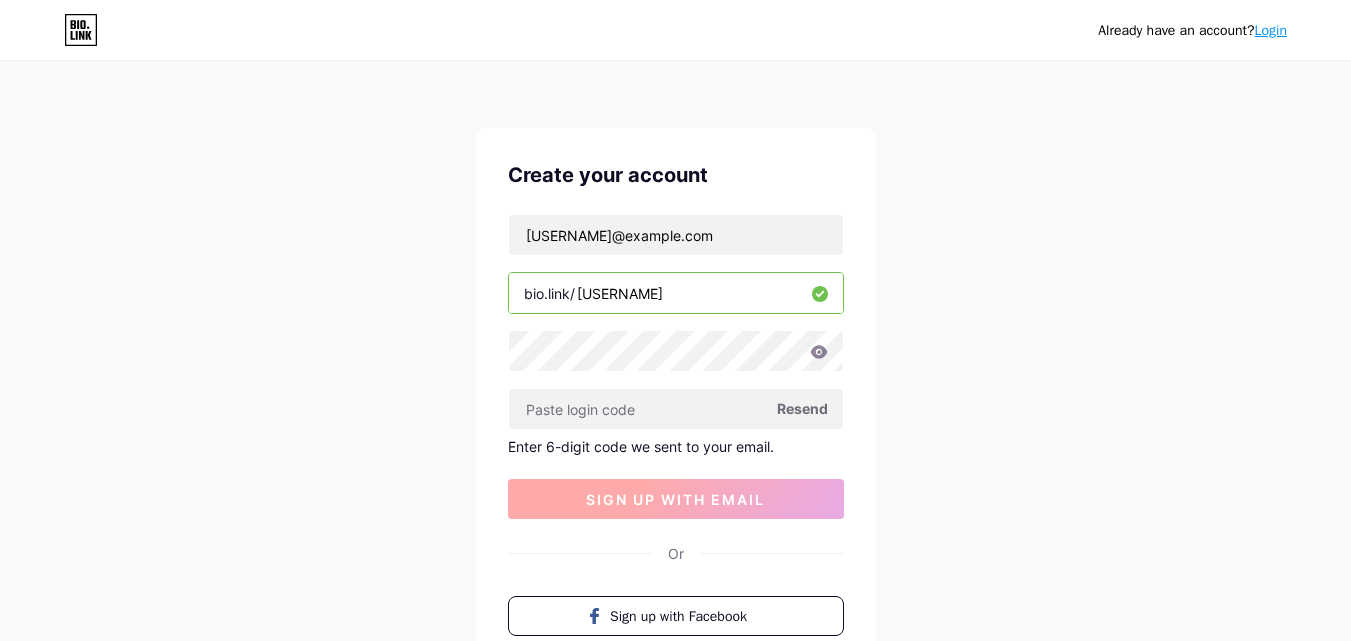 click at bounding box center [676, 409] 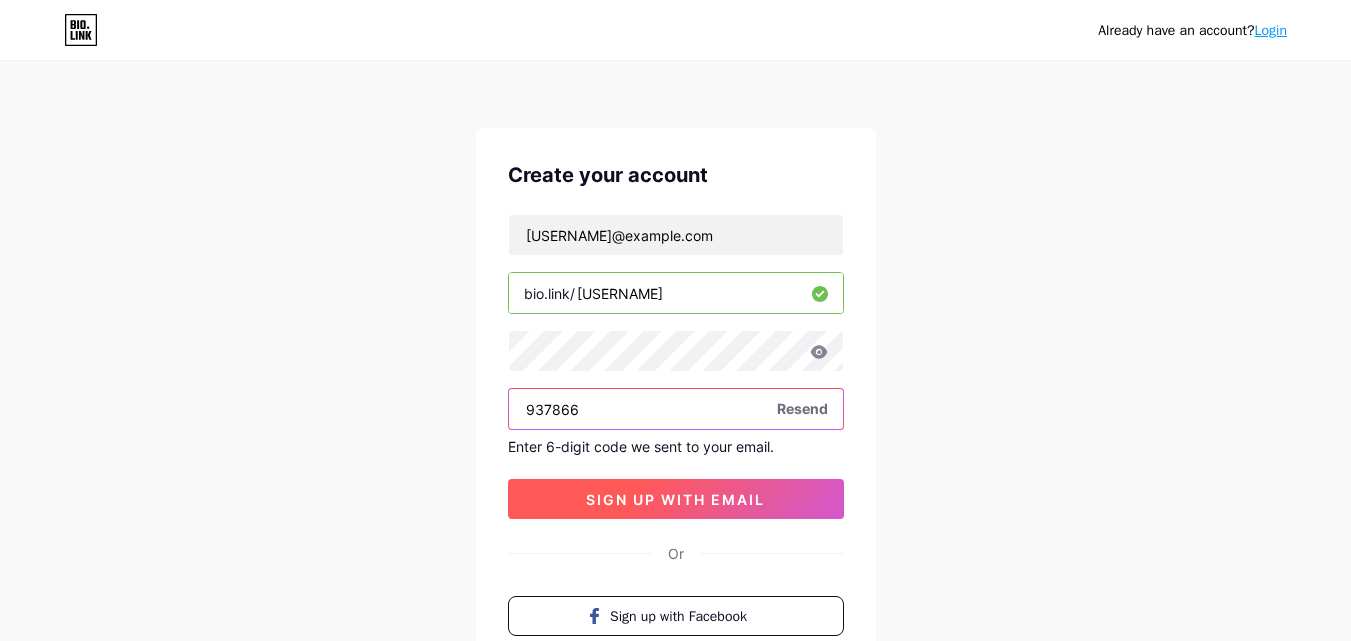 type on "937866" 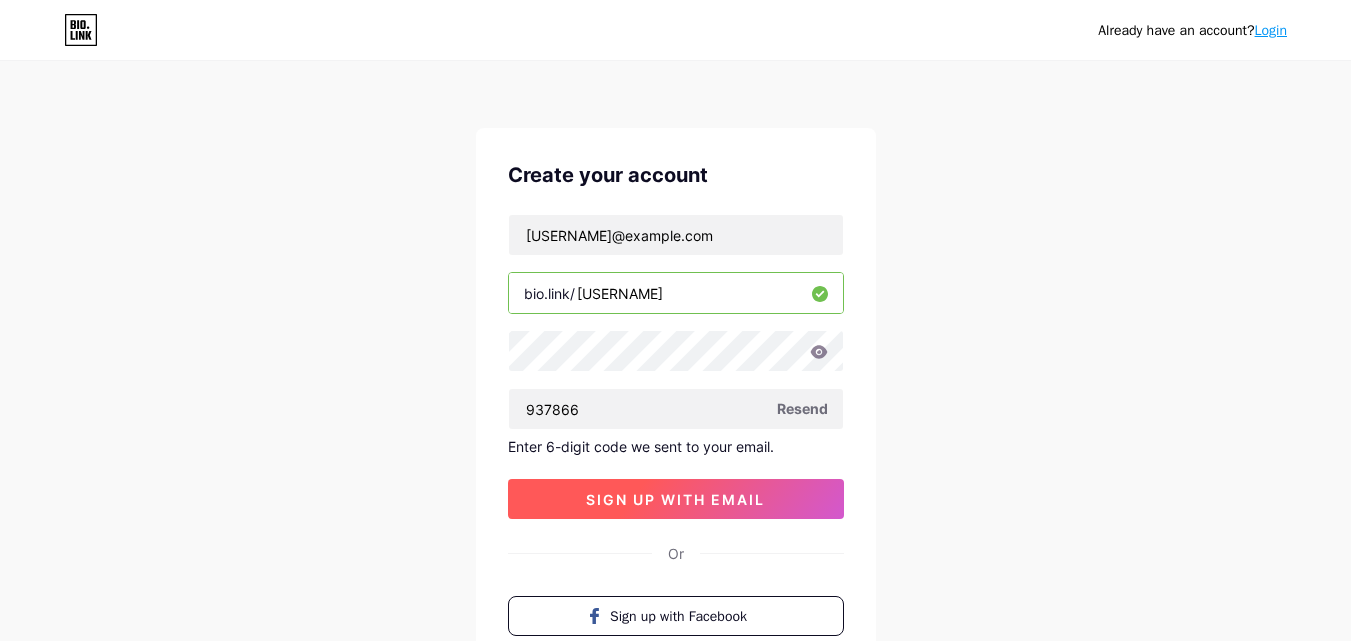 click on "sign up with email" at bounding box center [675, 499] 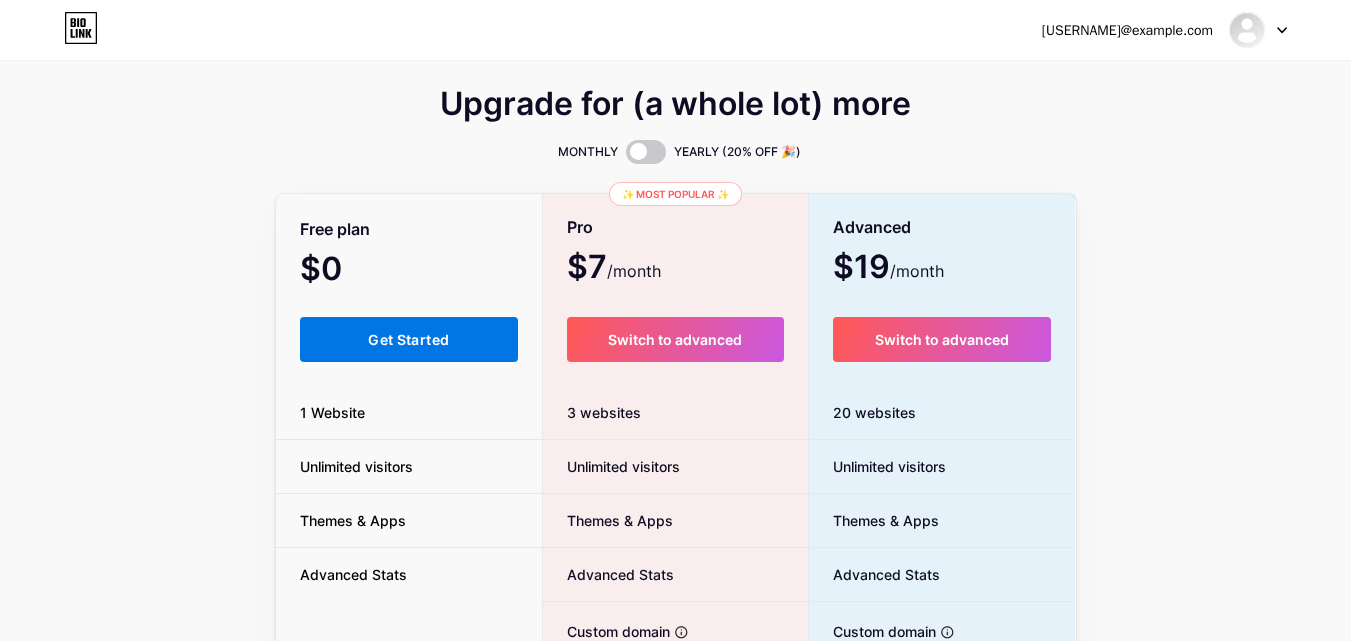 click on "Get Started" at bounding box center [409, 339] 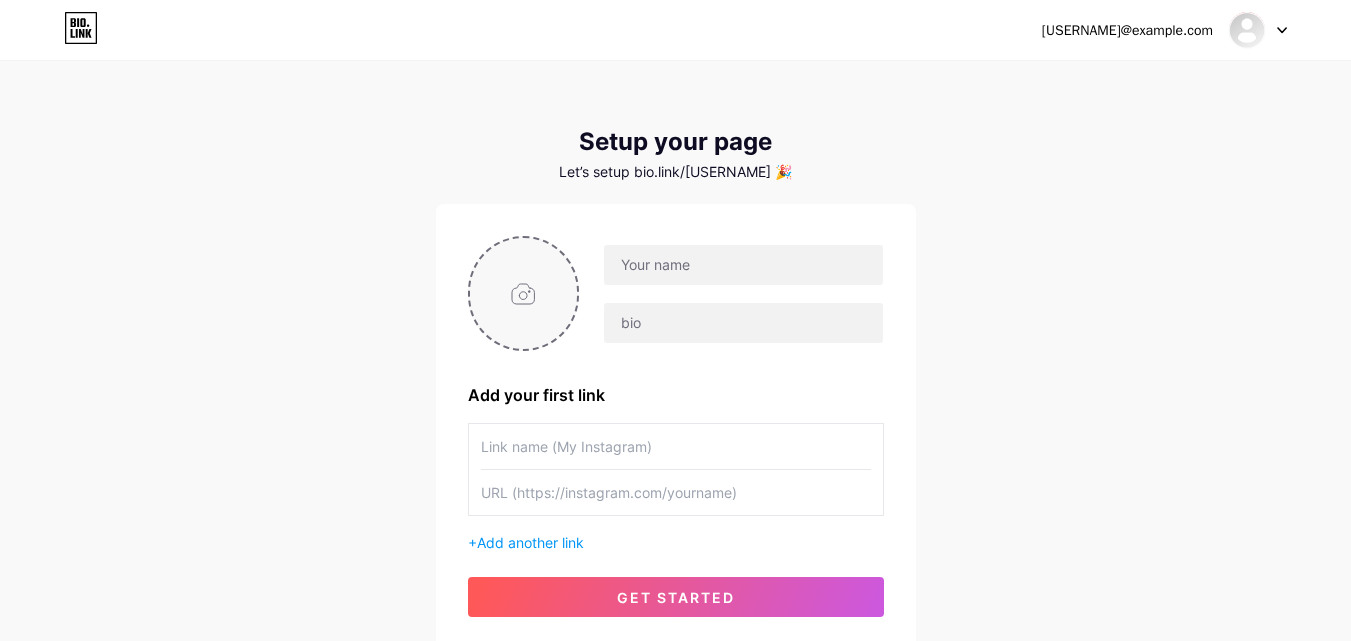 click at bounding box center (524, 293) 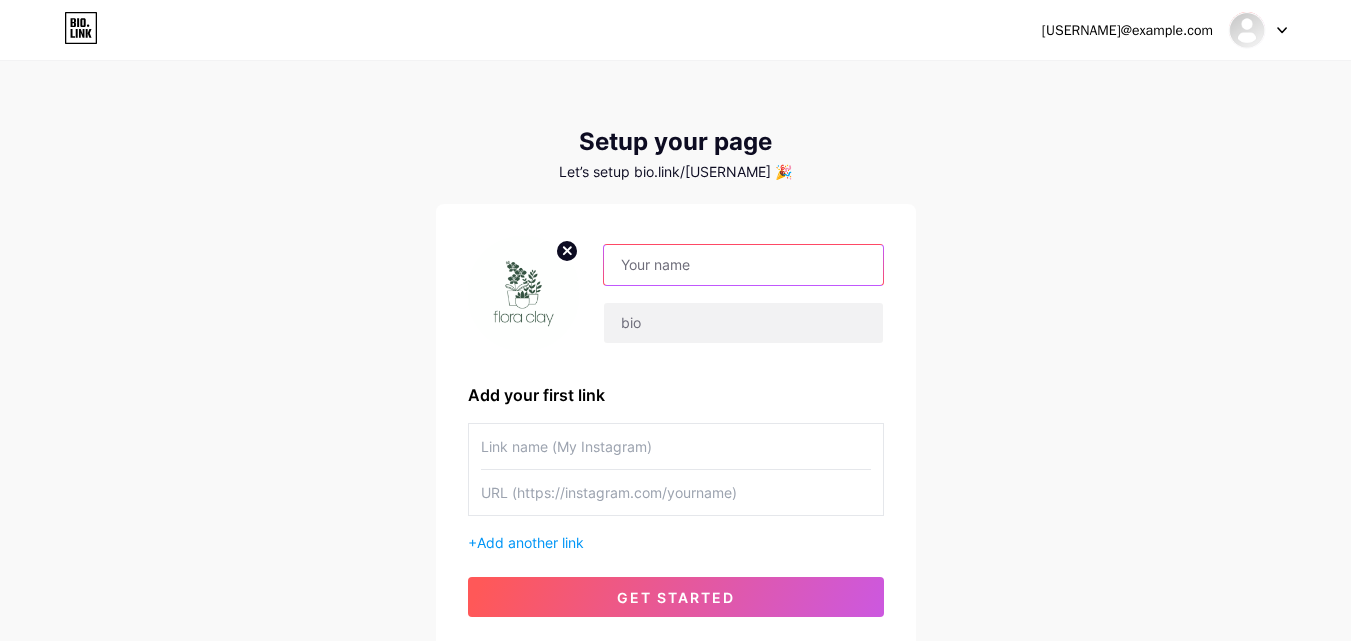 click at bounding box center [743, 265] 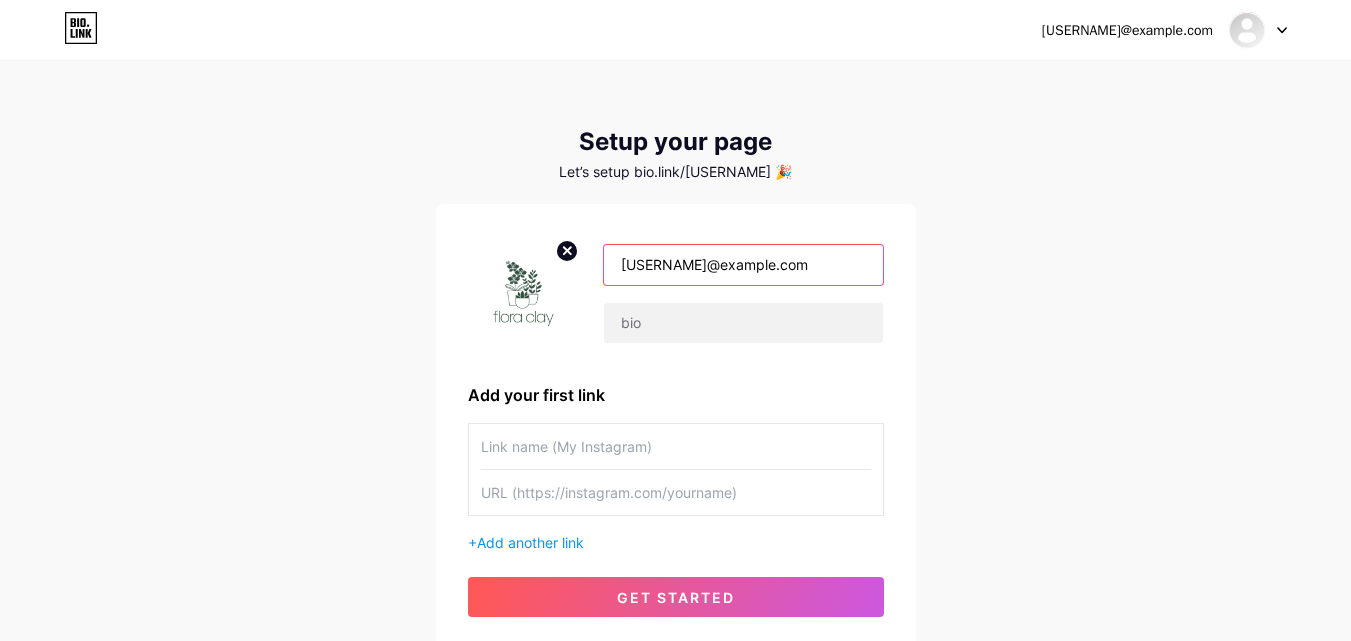 drag, startPoint x: 678, startPoint y: 266, endPoint x: 786, endPoint y: 264, distance: 108.01852 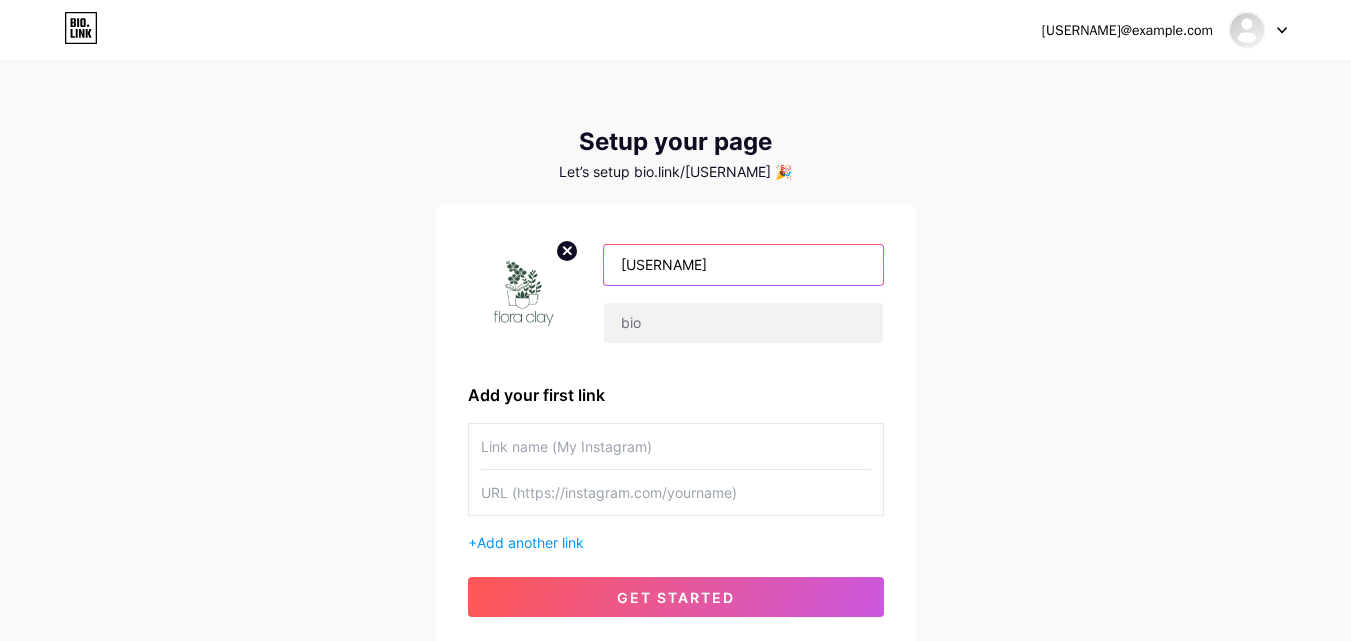 click on "[USERNAME]" at bounding box center [743, 265] 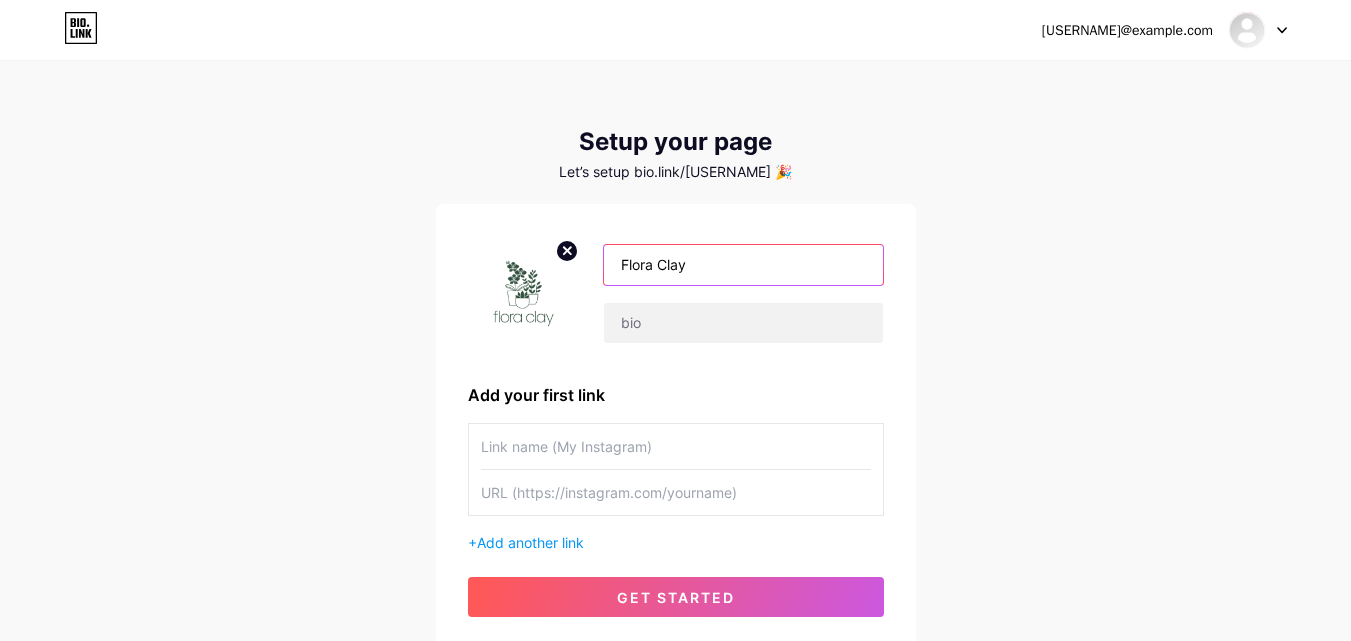 click on "Flora Clay" at bounding box center [743, 265] 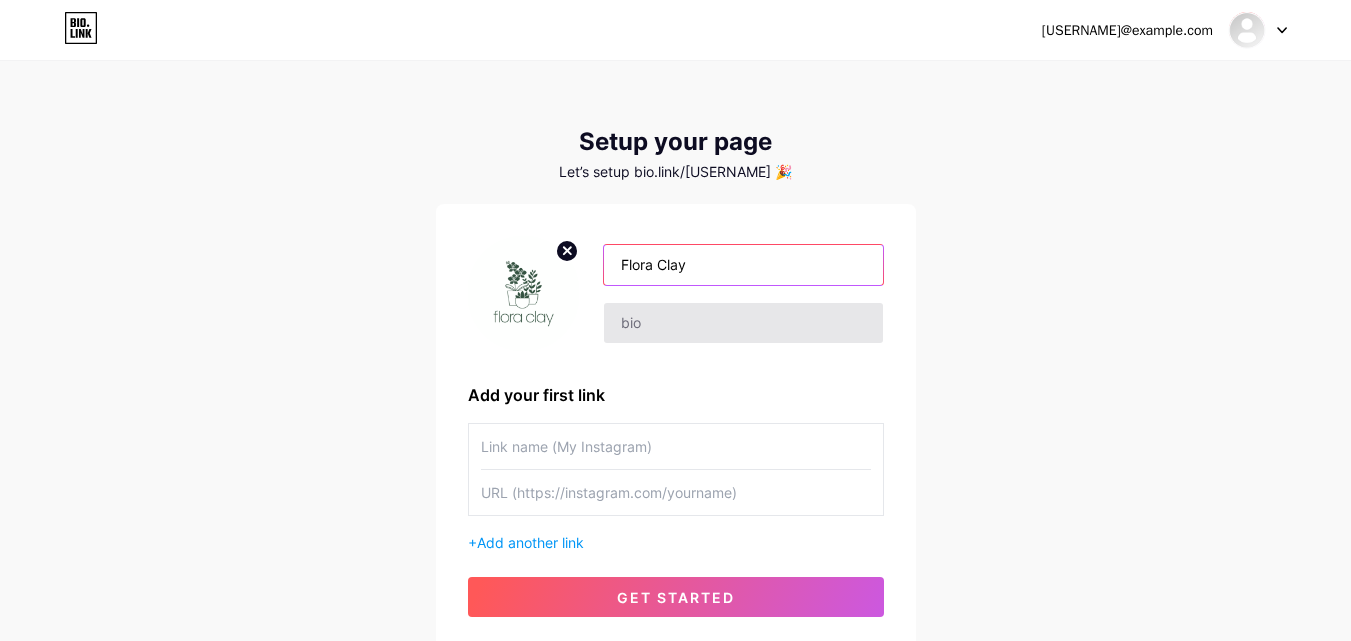 type on "Flora Clay" 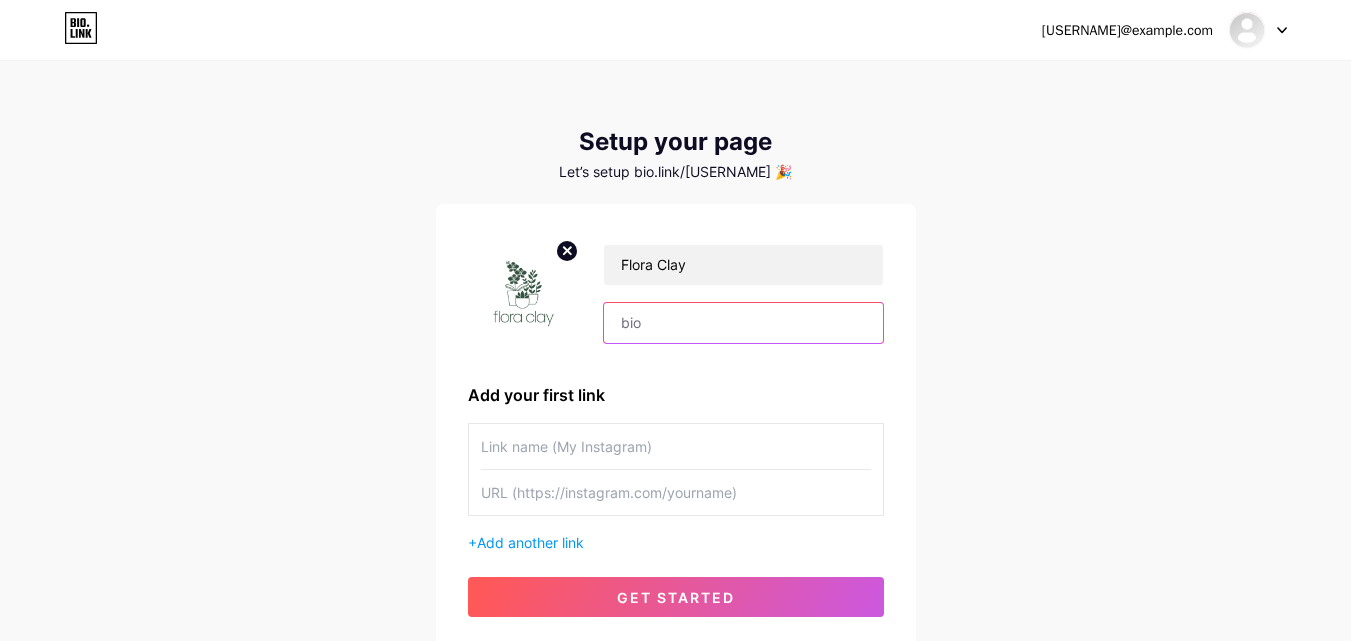 click at bounding box center (743, 323) 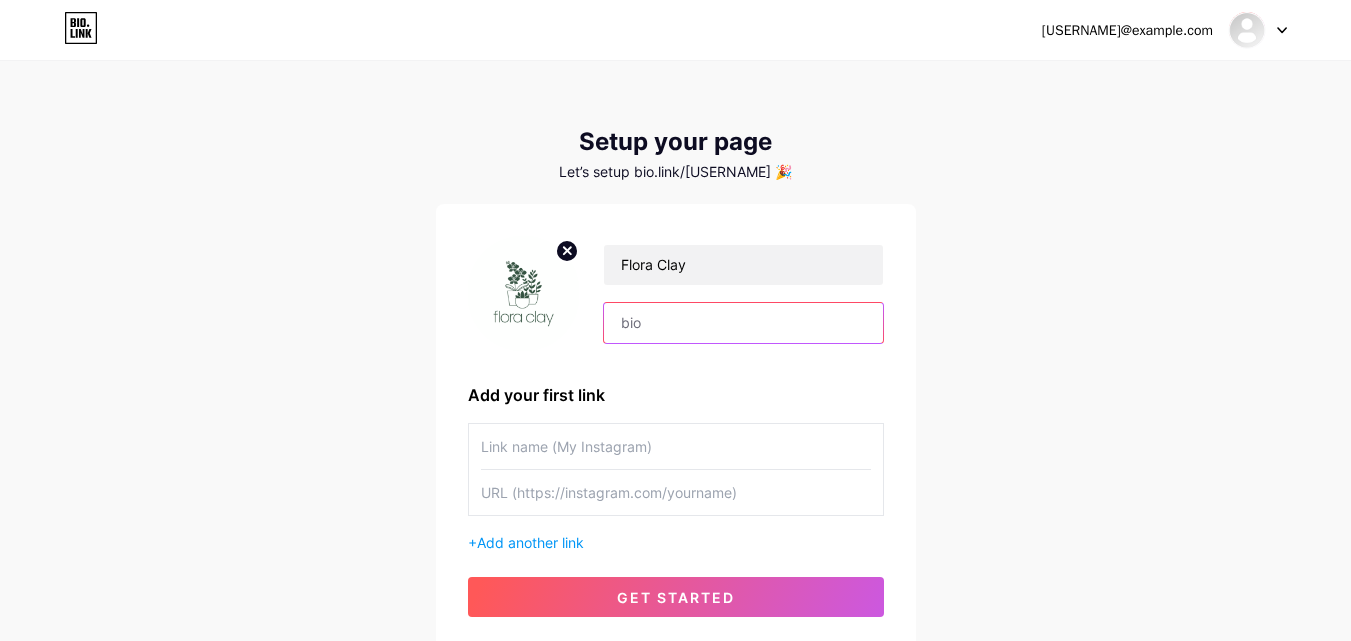 paste on "Formerly known as “Lee’s Orchids”, Flora Clay has been a trusted name in the orchid world for over 20 years. Whether you’re a florist seeking wholesale orchids, a collector looking for rare varieties, Flora Clay is your source for luxury orchids and premium plant décor." 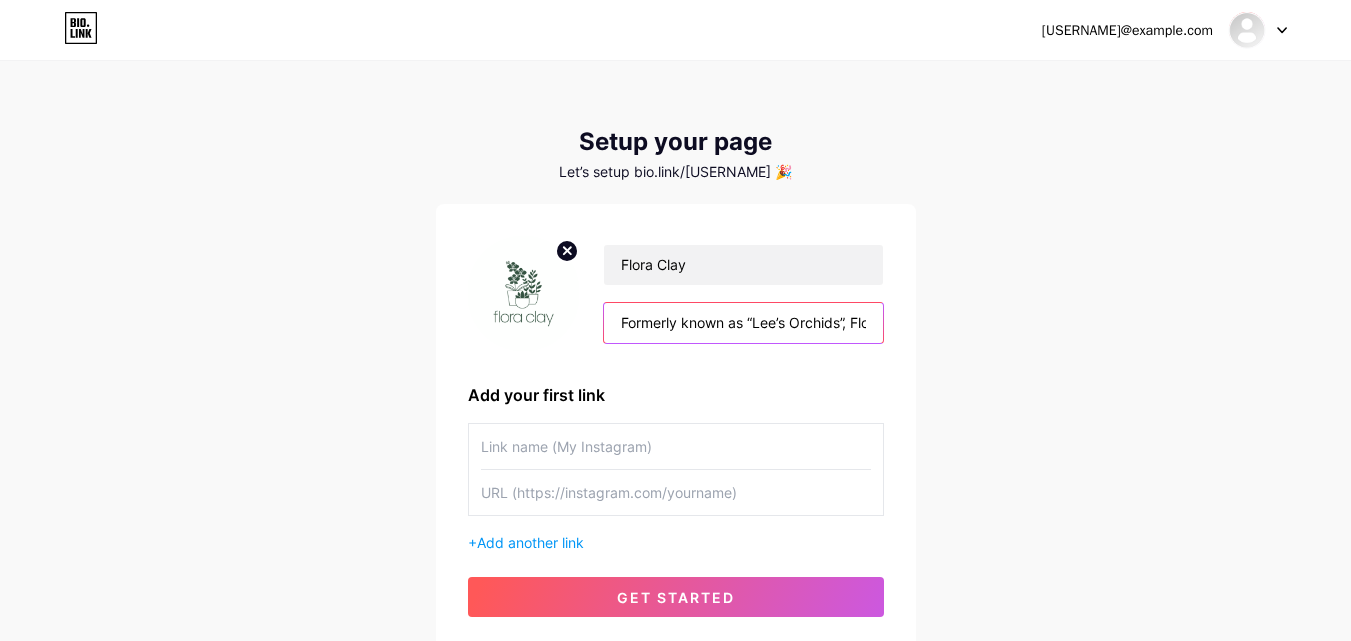scroll, scrollTop: 0, scrollLeft: 1508, axis: horizontal 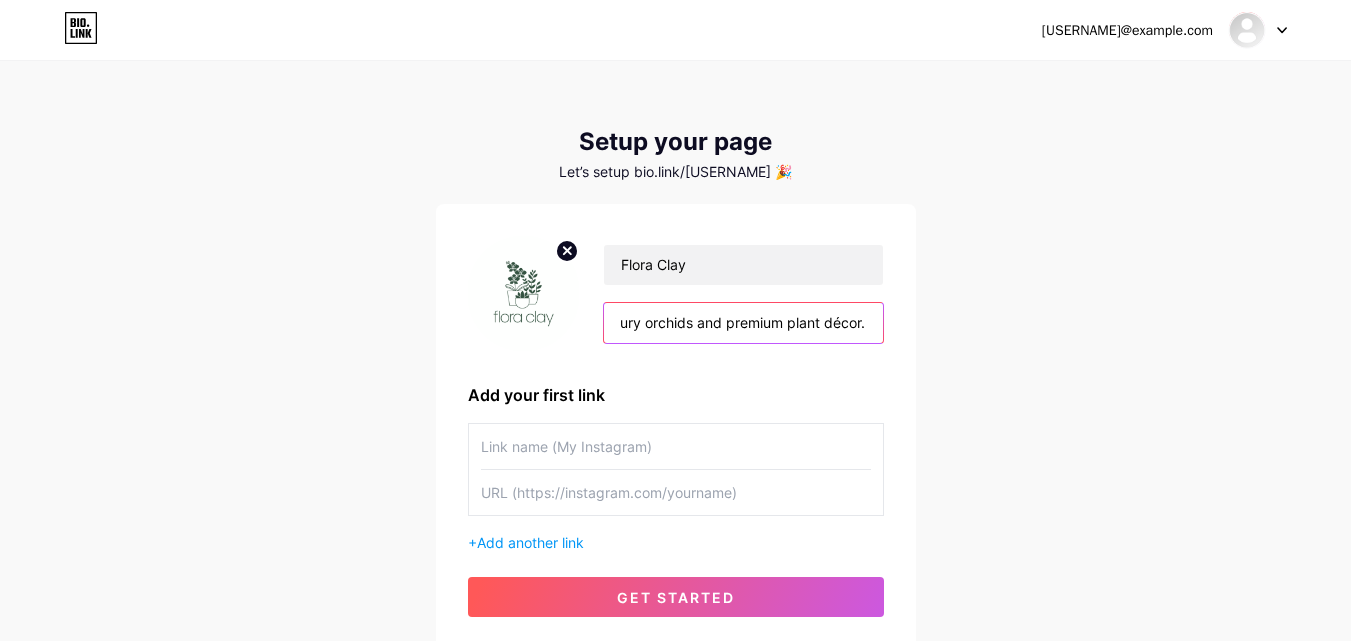 type on "Formerly known as “Lee’s Orchids”, Flora Clay has been a trusted name in the orchid world for over 20 years. Whether you’re a florist seeking wholesale orchids, a collector looking for rare varieties, Flora Clay is your source for luxury orchids and premium plant décor." 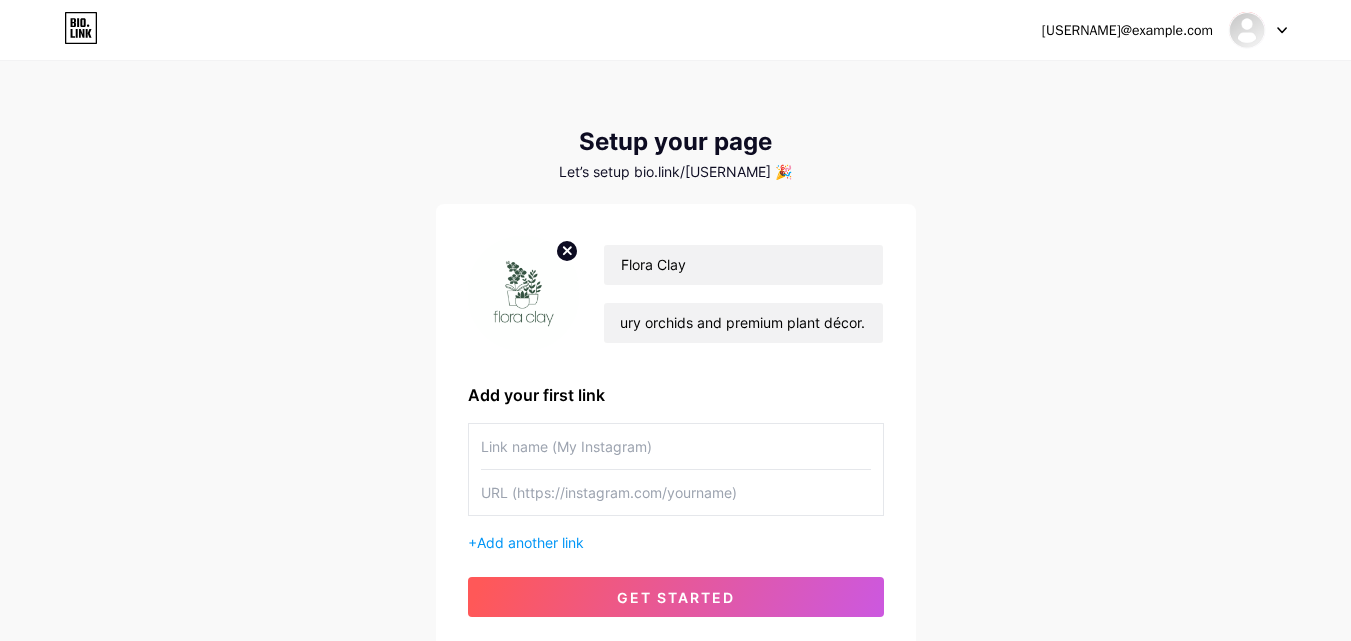 scroll, scrollTop: 0, scrollLeft: 0, axis: both 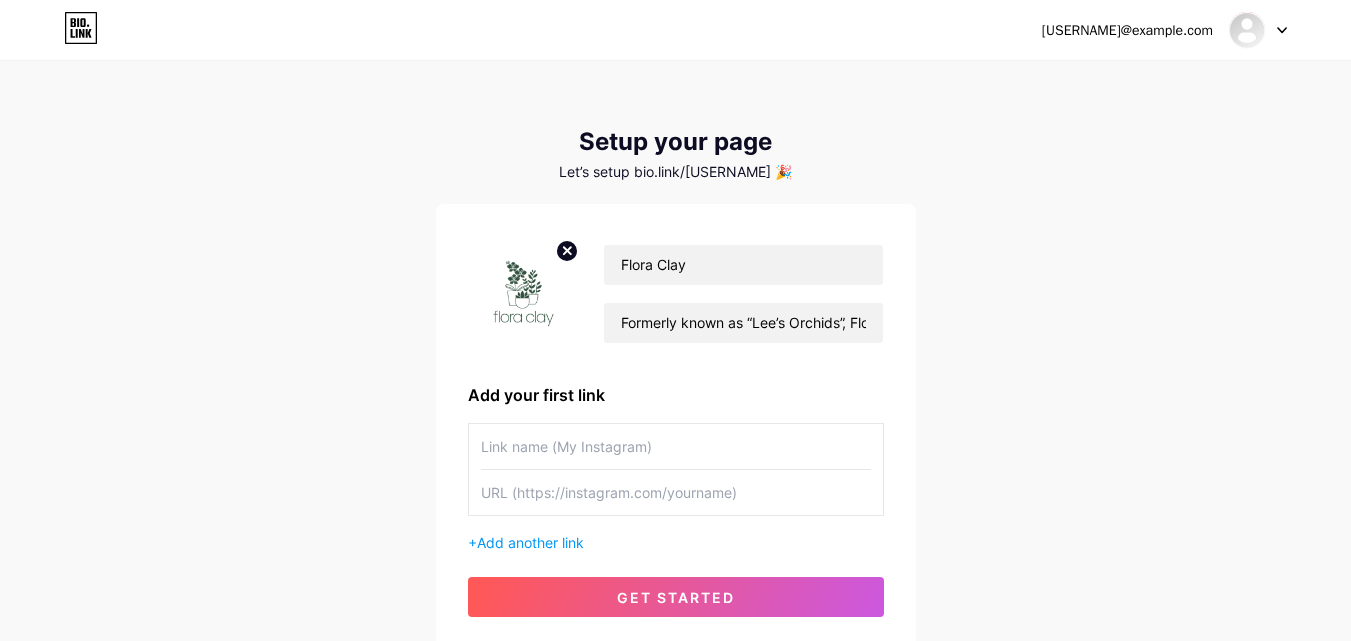 click at bounding box center (676, 446) 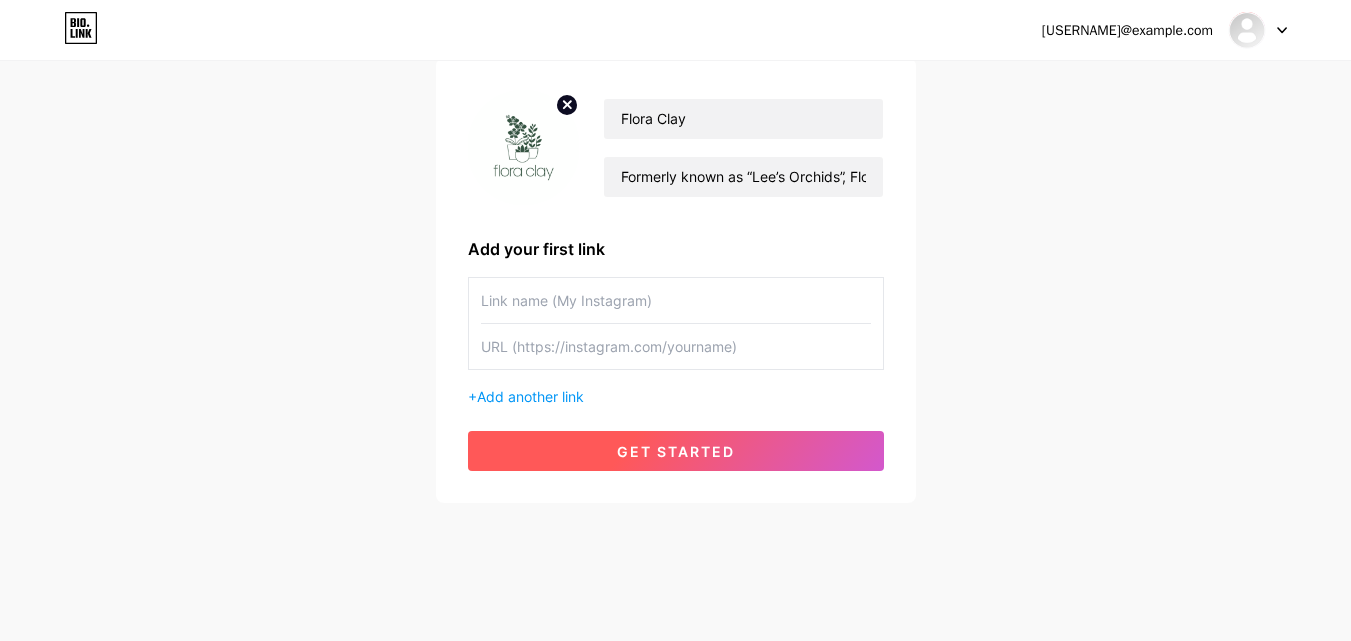 scroll, scrollTop: 152, scrollLeft: 0, axis: vertical 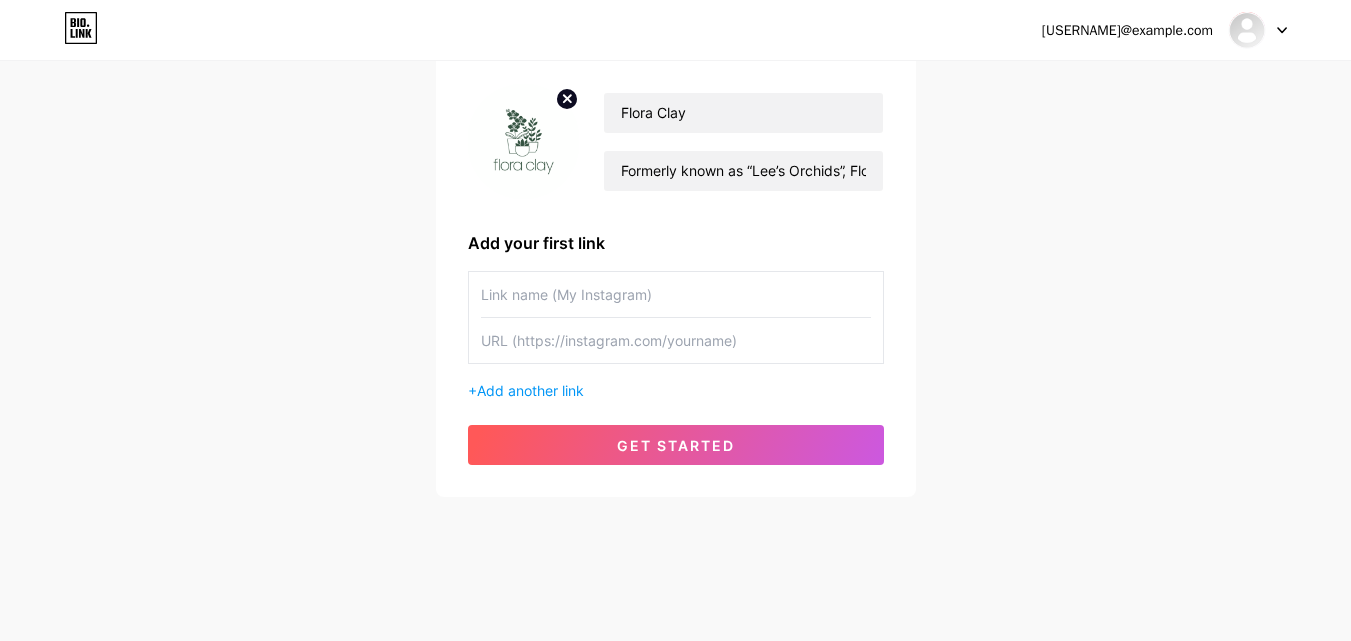 click at bounding box center (676, 294) 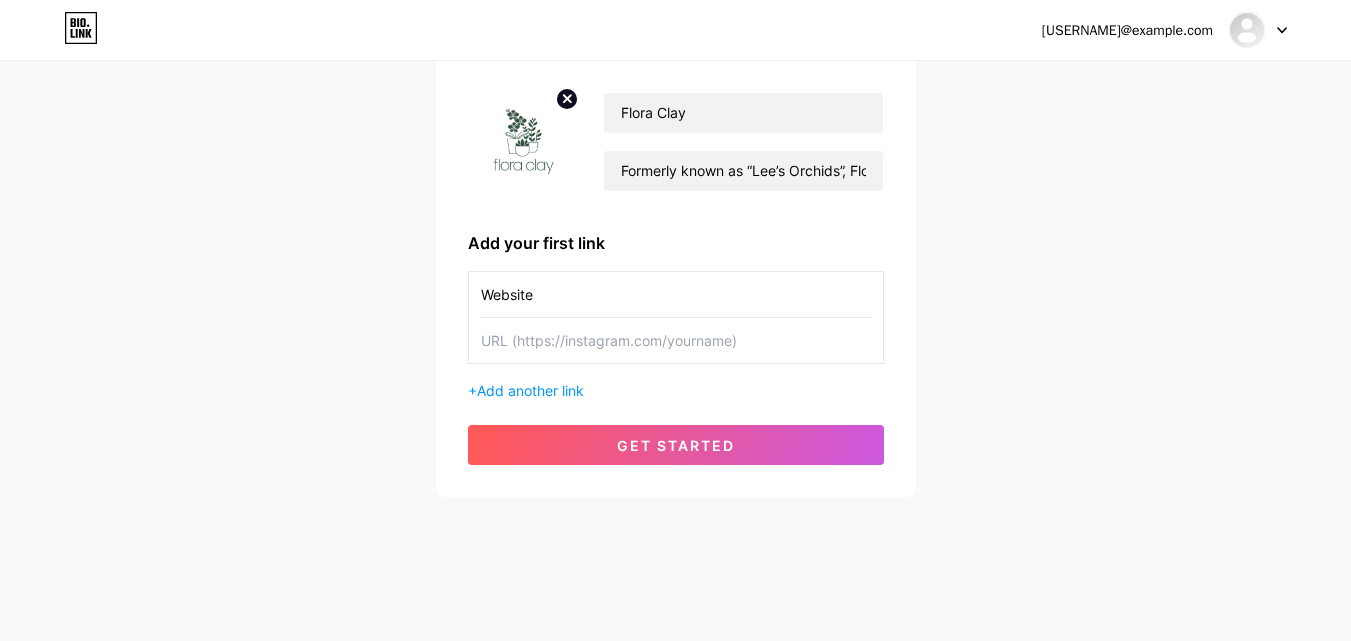 type on "Website" 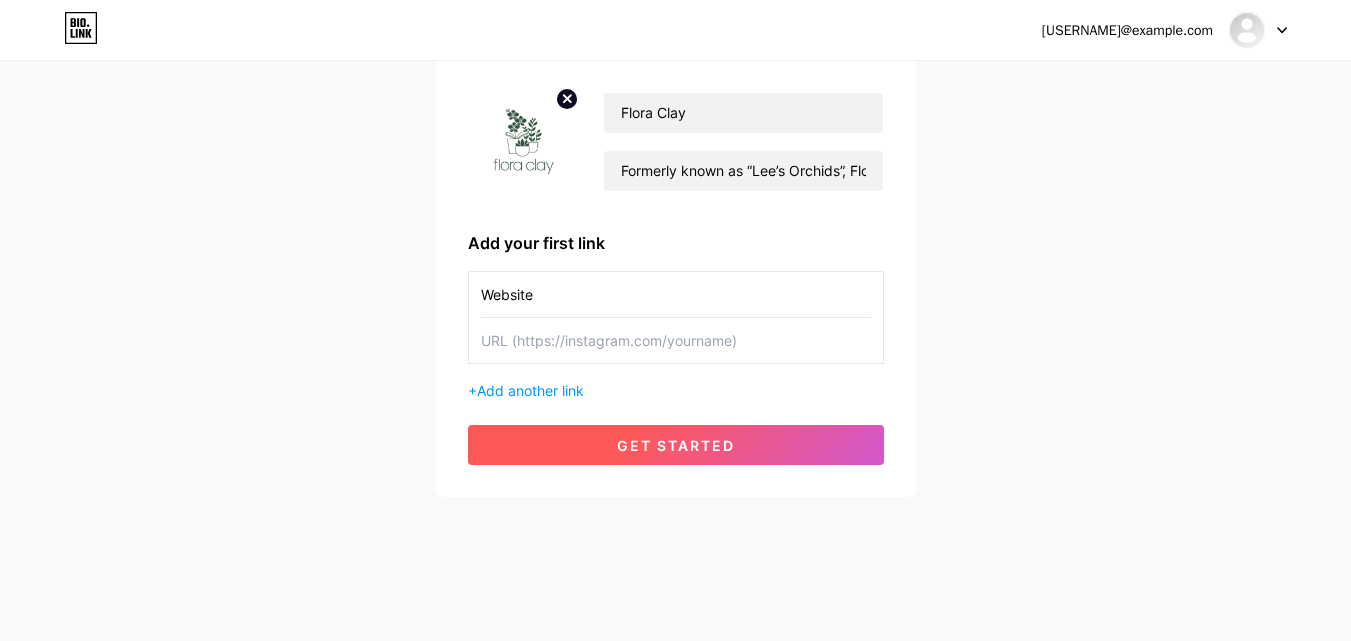 paste on "https://[DOMAIN]" 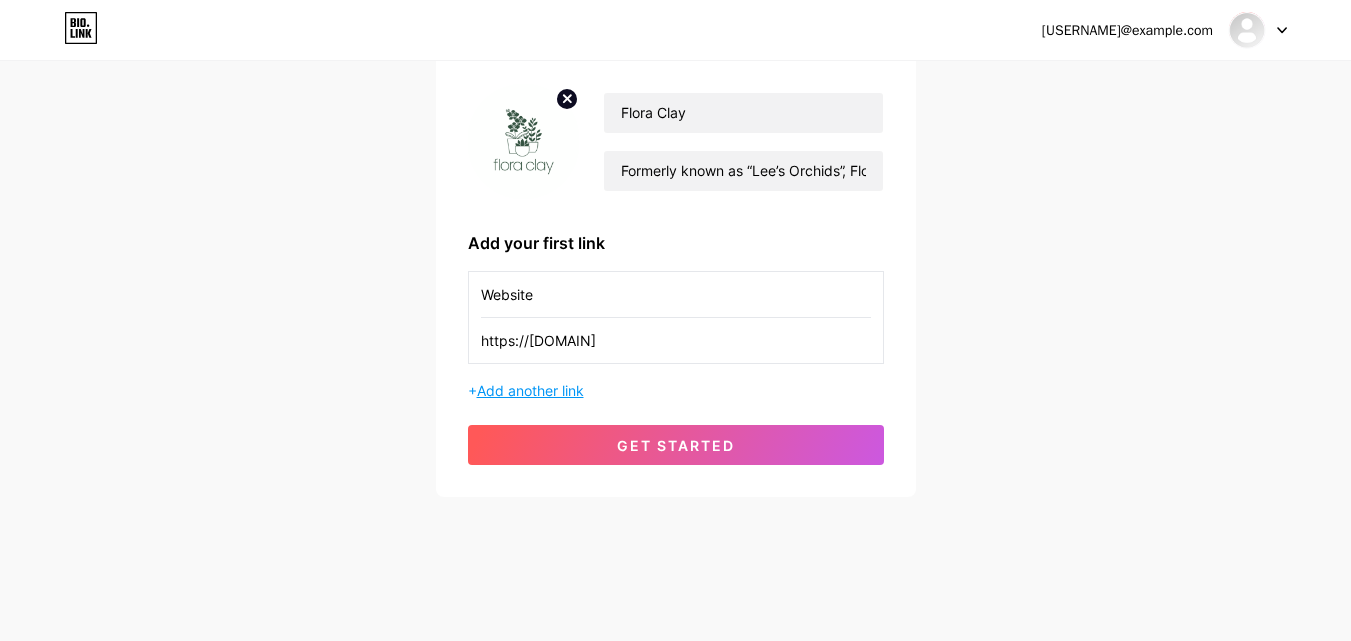 type on "https://[DOMAIN]" 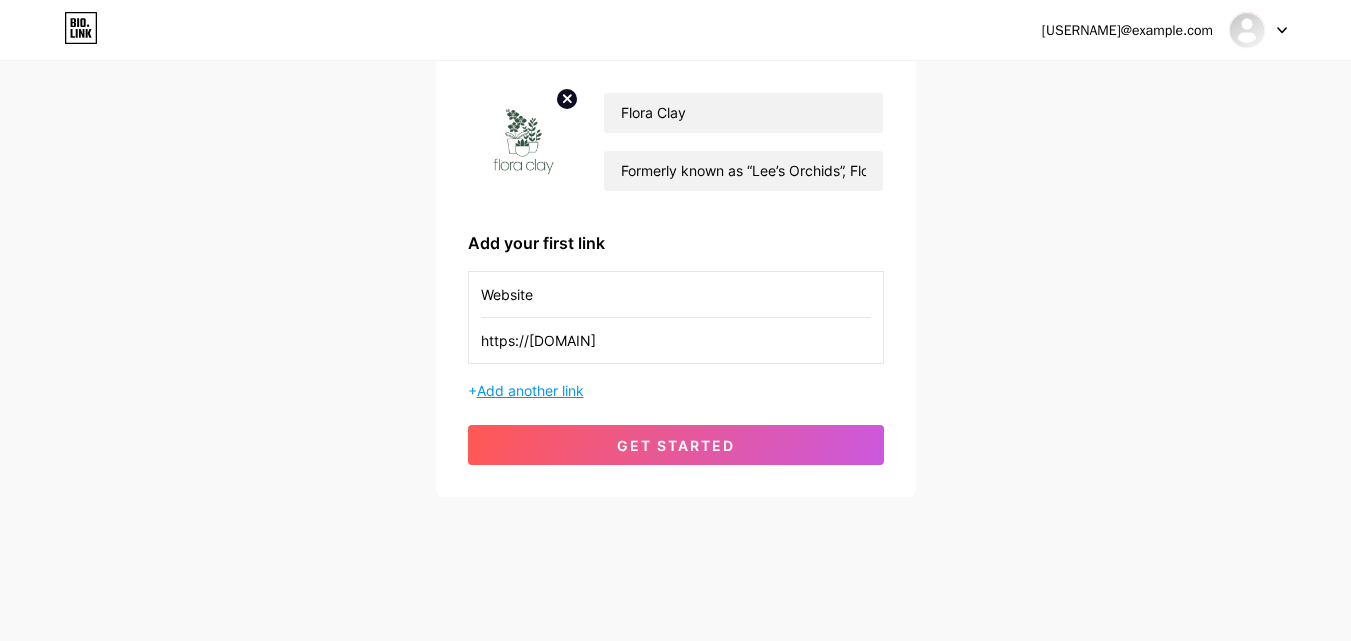 click on "Add another link" at bounding box center [530, 390] 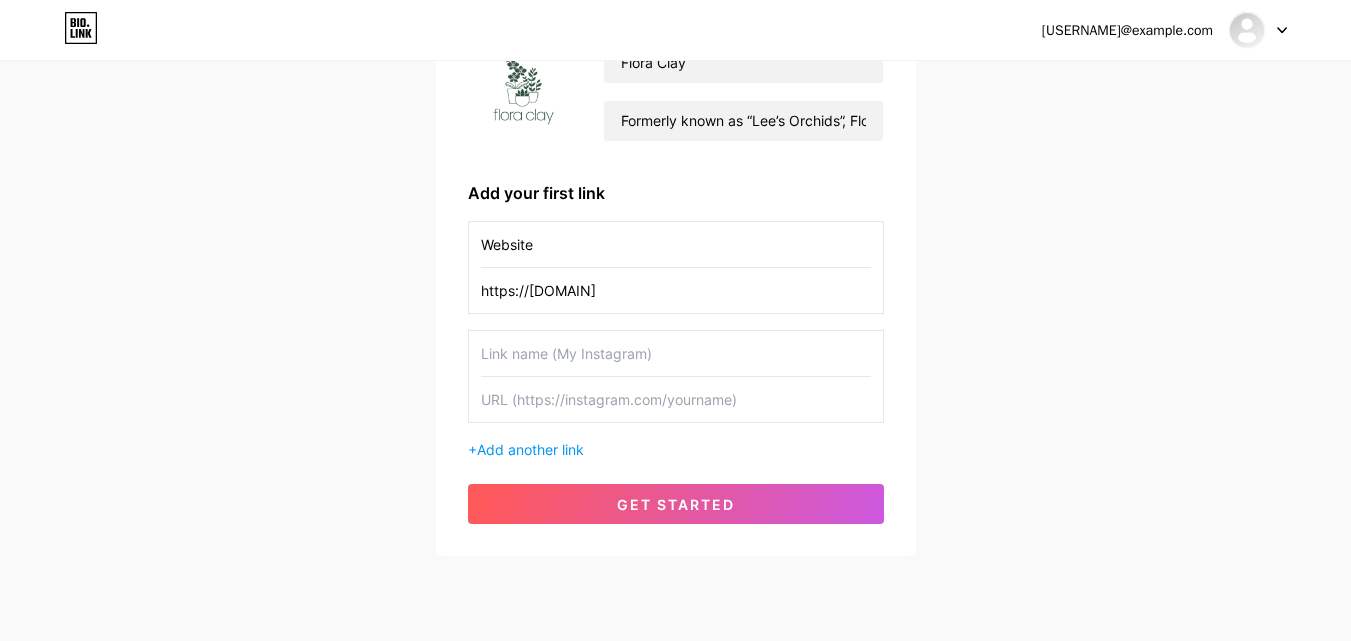 scroll, scrollTop: 252, scrollLeft: 0, axis: vertical 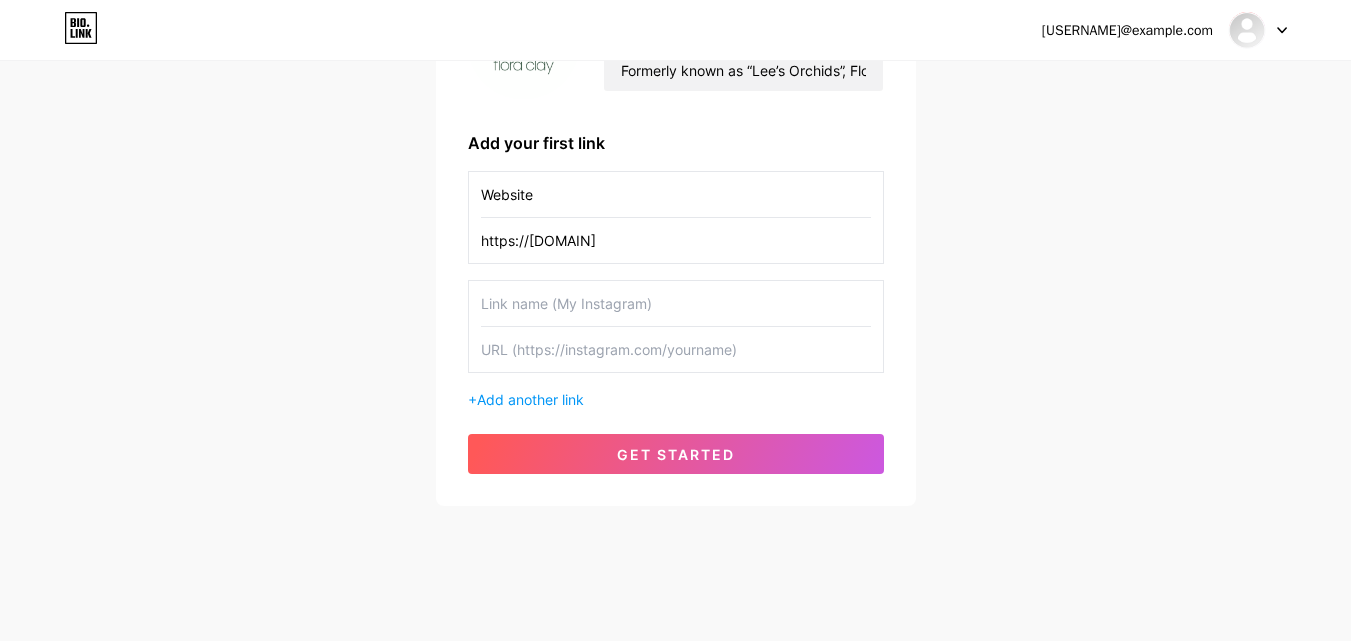 click at bounding box center (676, 349) 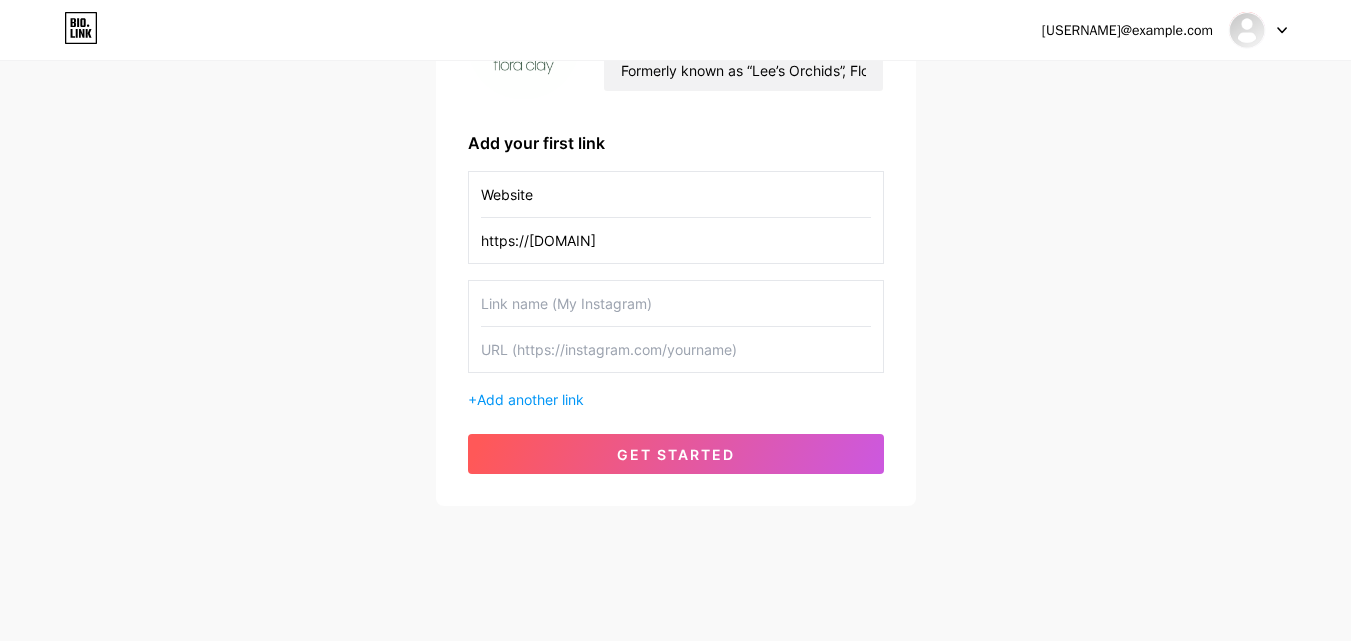paste on "https://www.facebook.com/[USERNAME]" 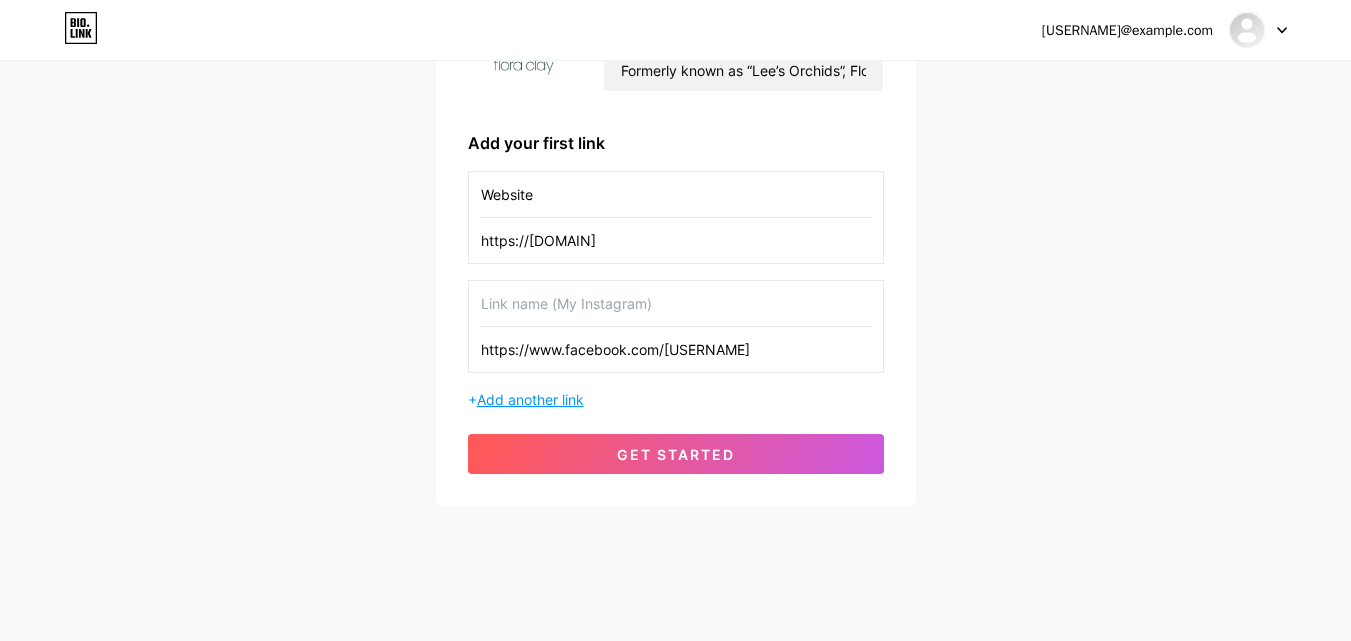 type on "https://www.facebook.com/[USERNAME]" 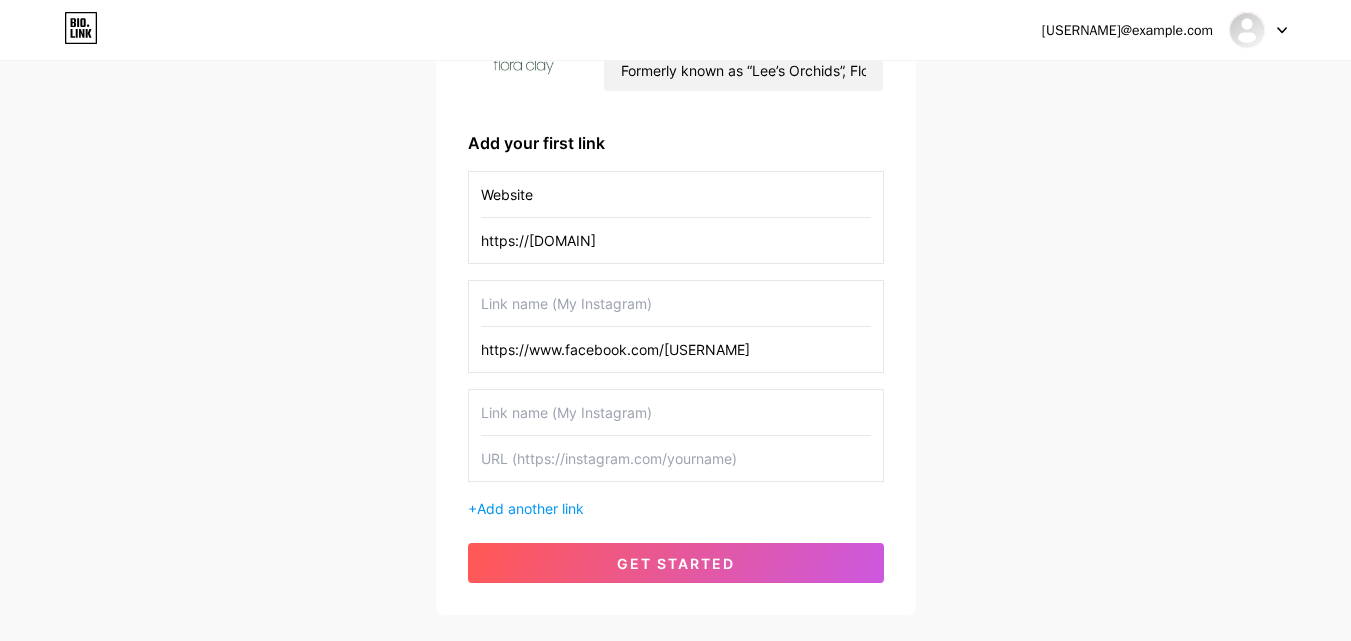 click at bounding box center [676, 458] 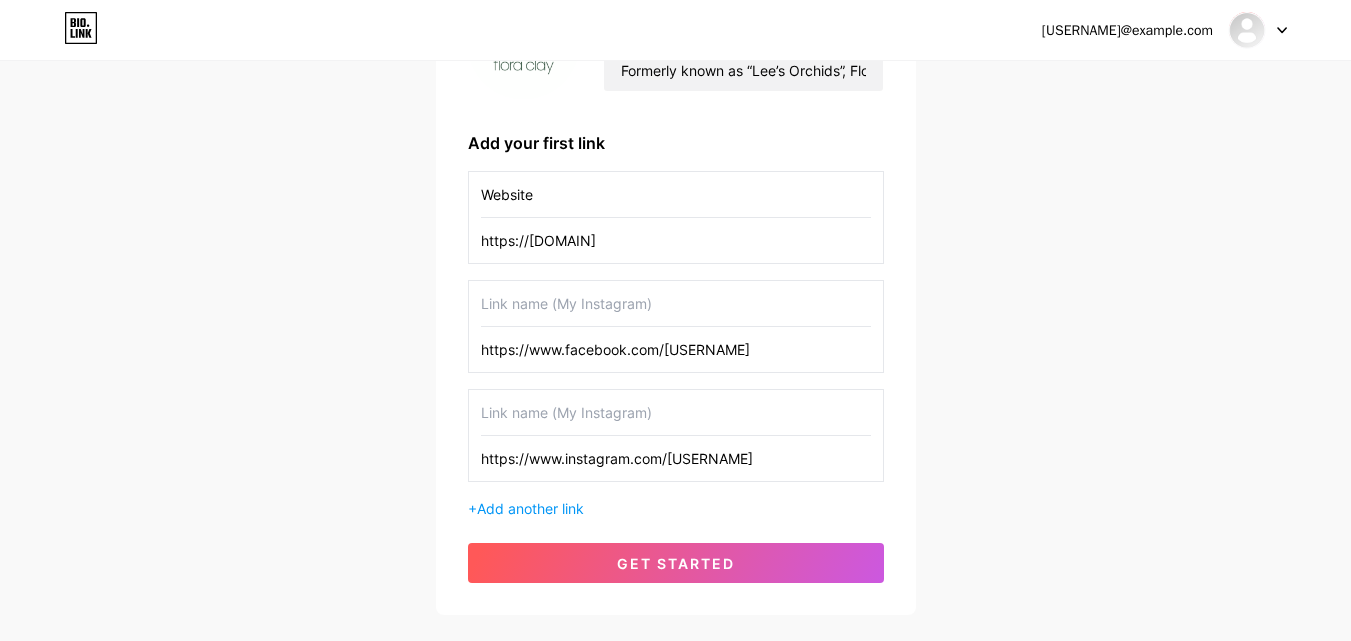 type on "https://www.instagram.com/[USERNAME]" 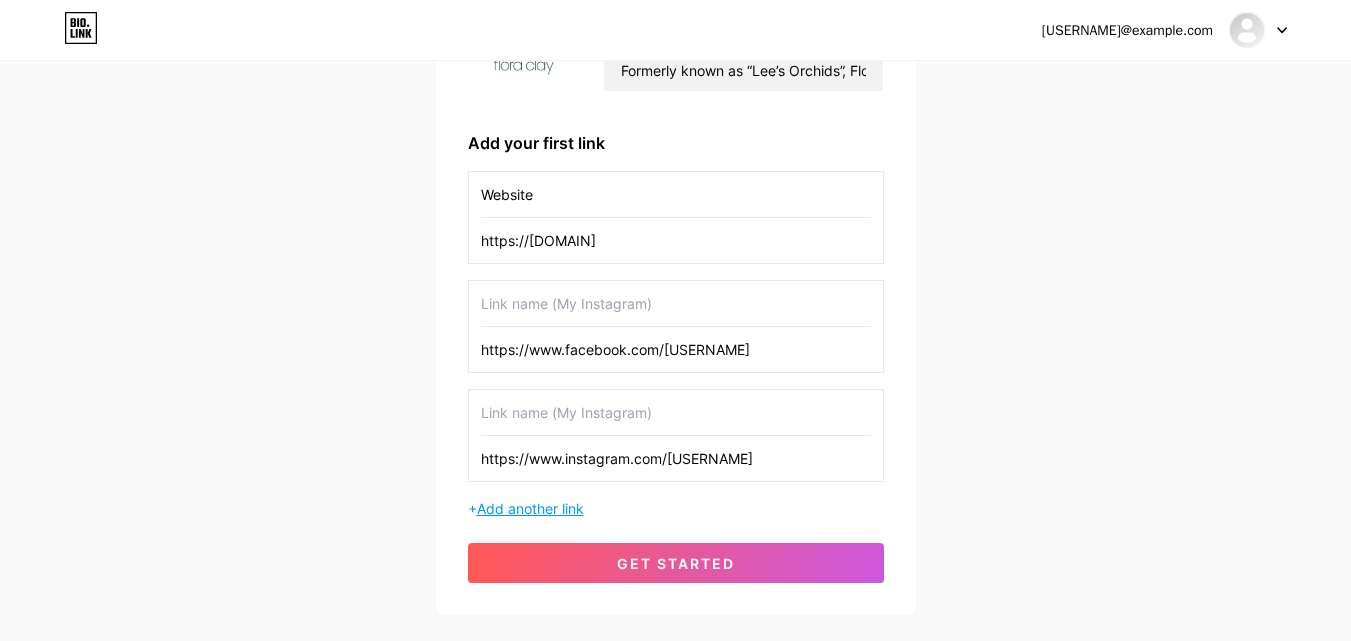 click on "Add another link" at bounding box center (530, 508) 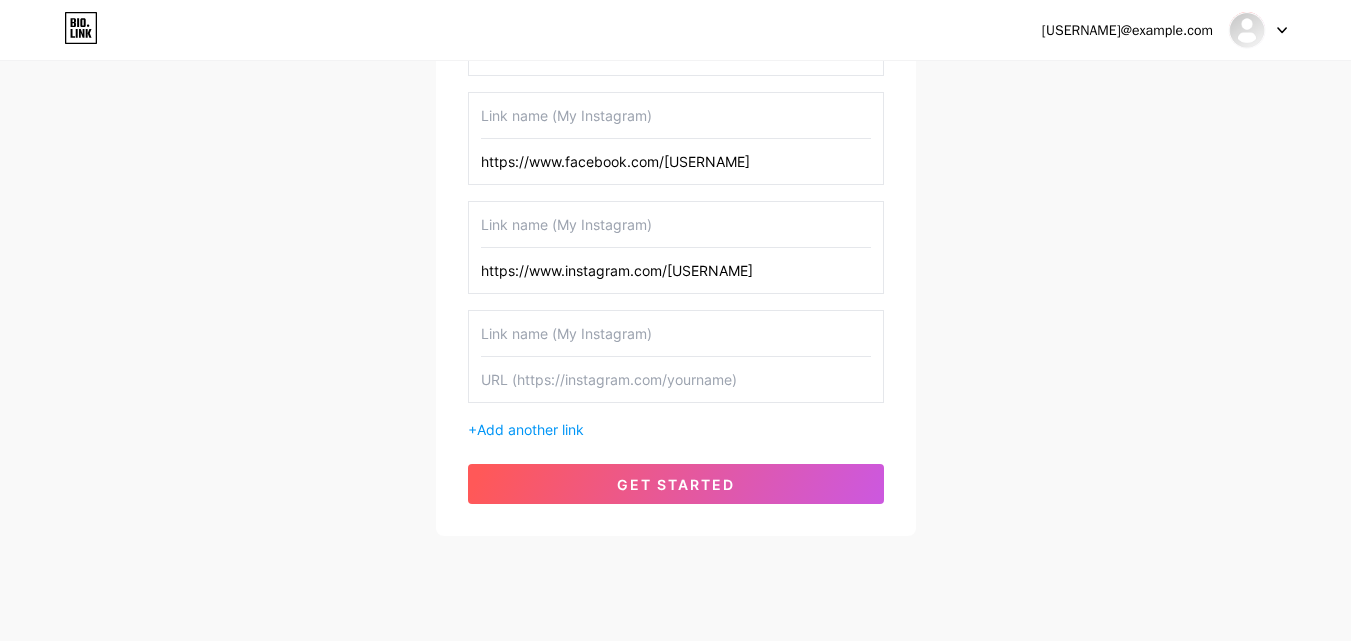 scroll, scrollTop: 452, scrollLeft: 0, axis: vertical 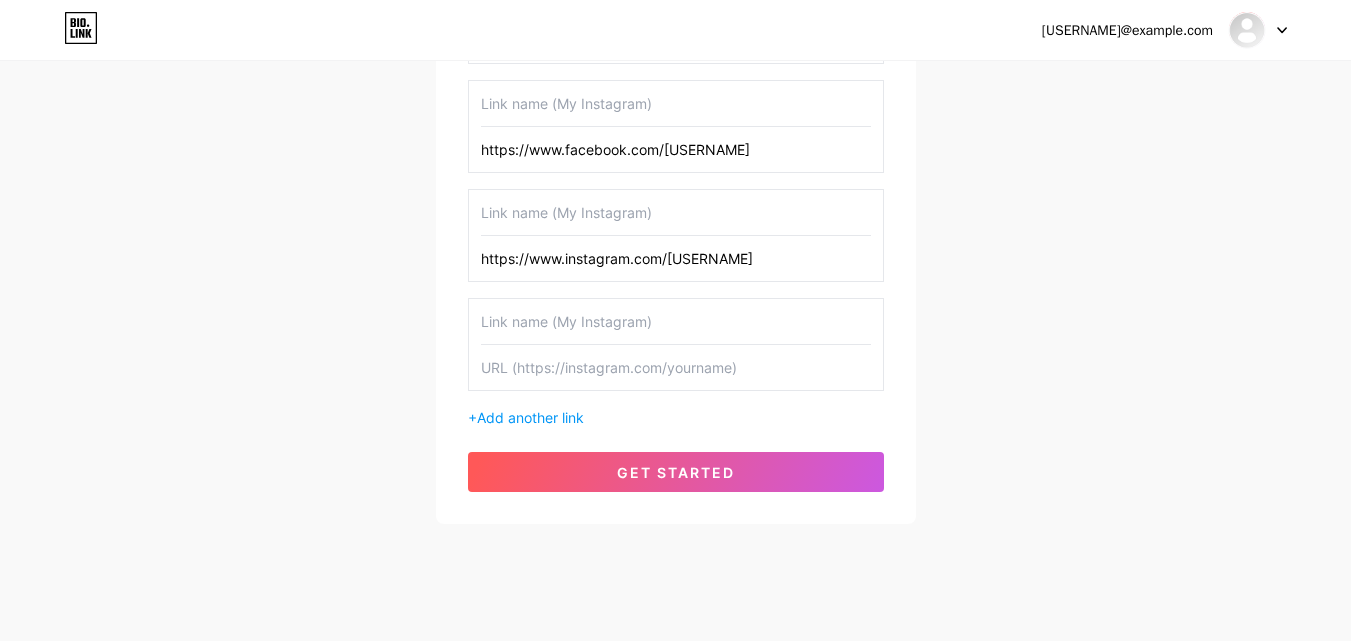 click at bounding box center [676, 367] 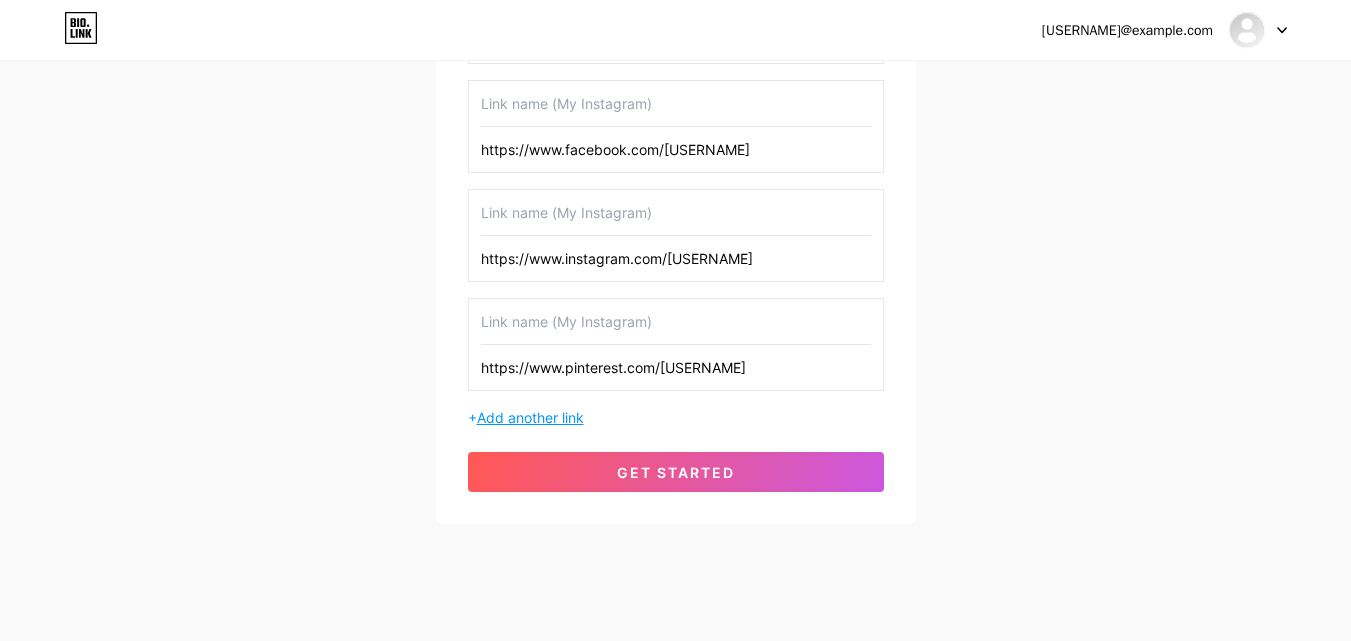 type on "https://www.pinterest.com/[USERNAME]" 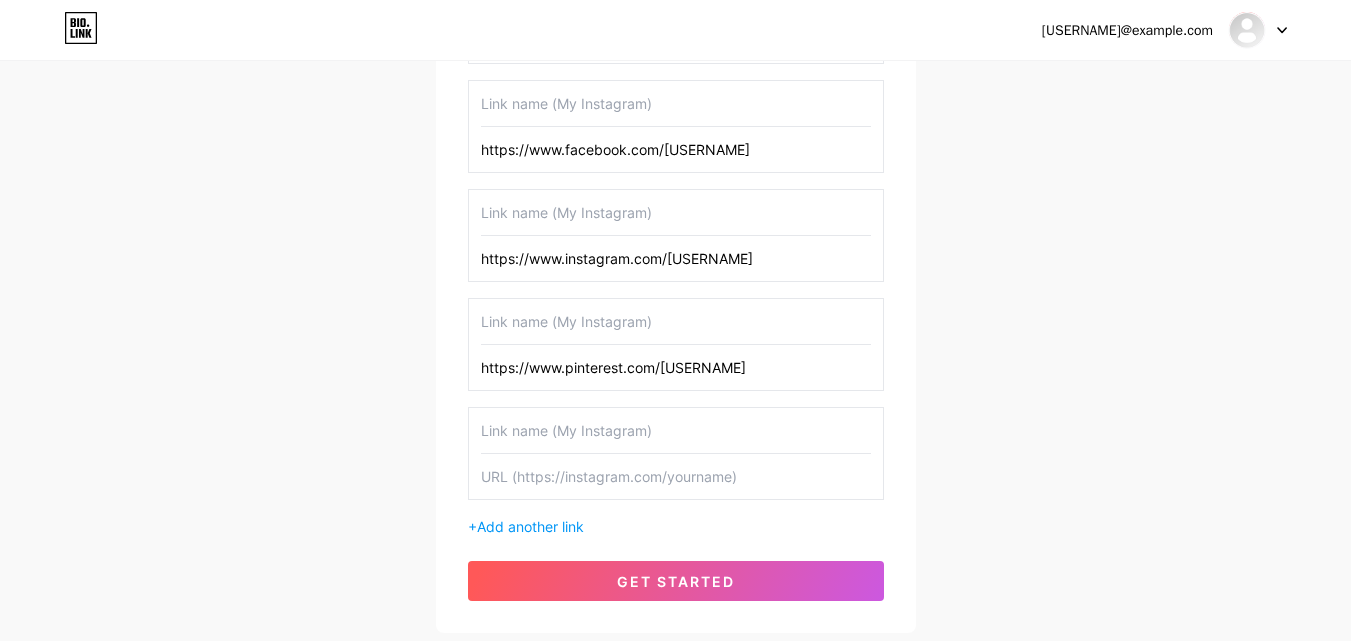 click at bounding box center [676, 476] 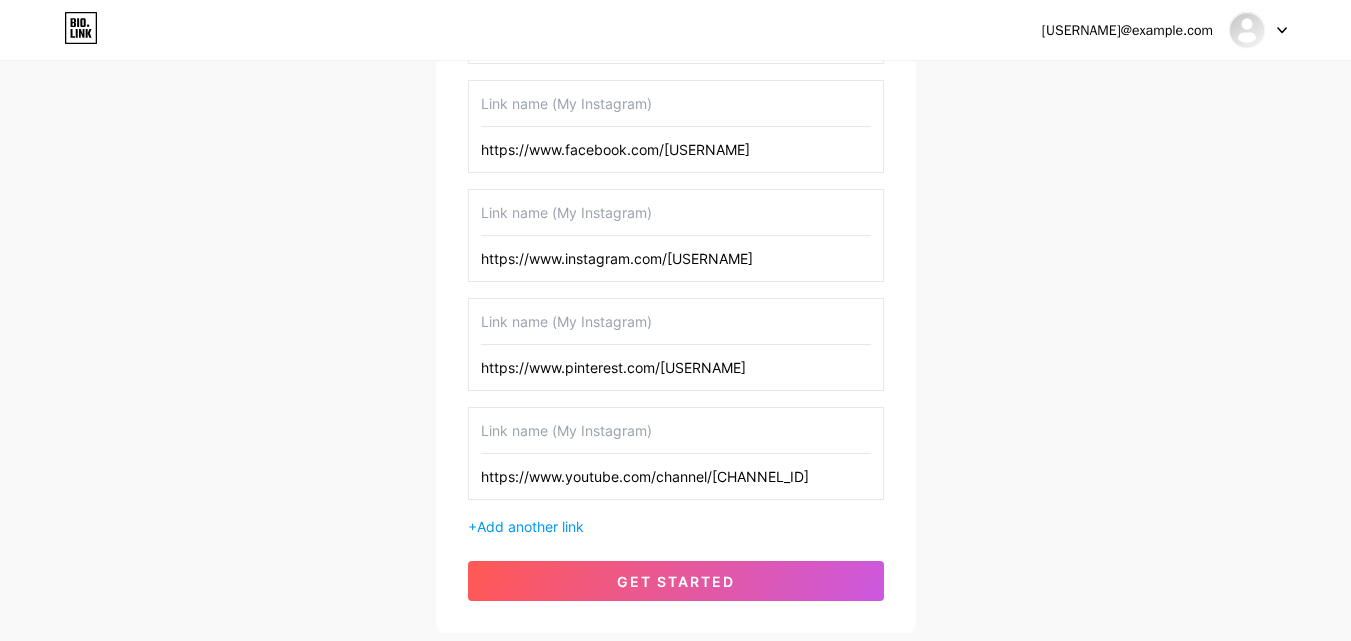 scroll, scrollTop: 0, scrollLeft: 36, axis: horizontal 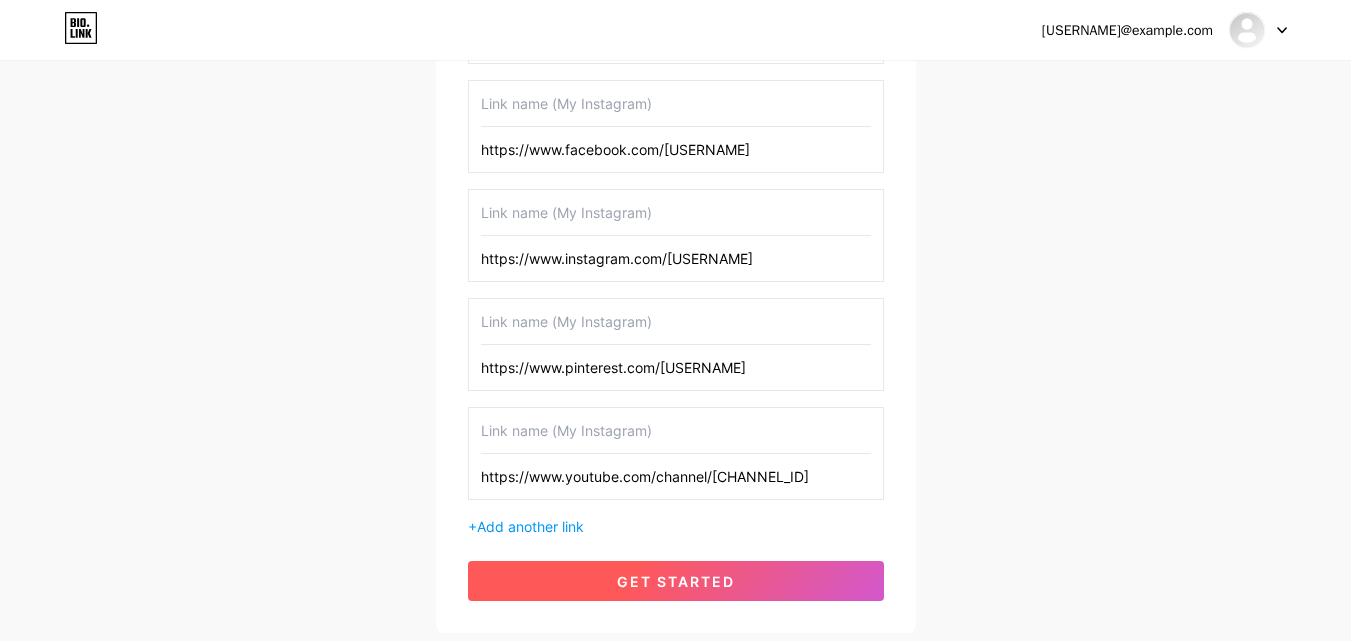 type on "https://www.youtube.com/channel/[CHANNEL_ID]" 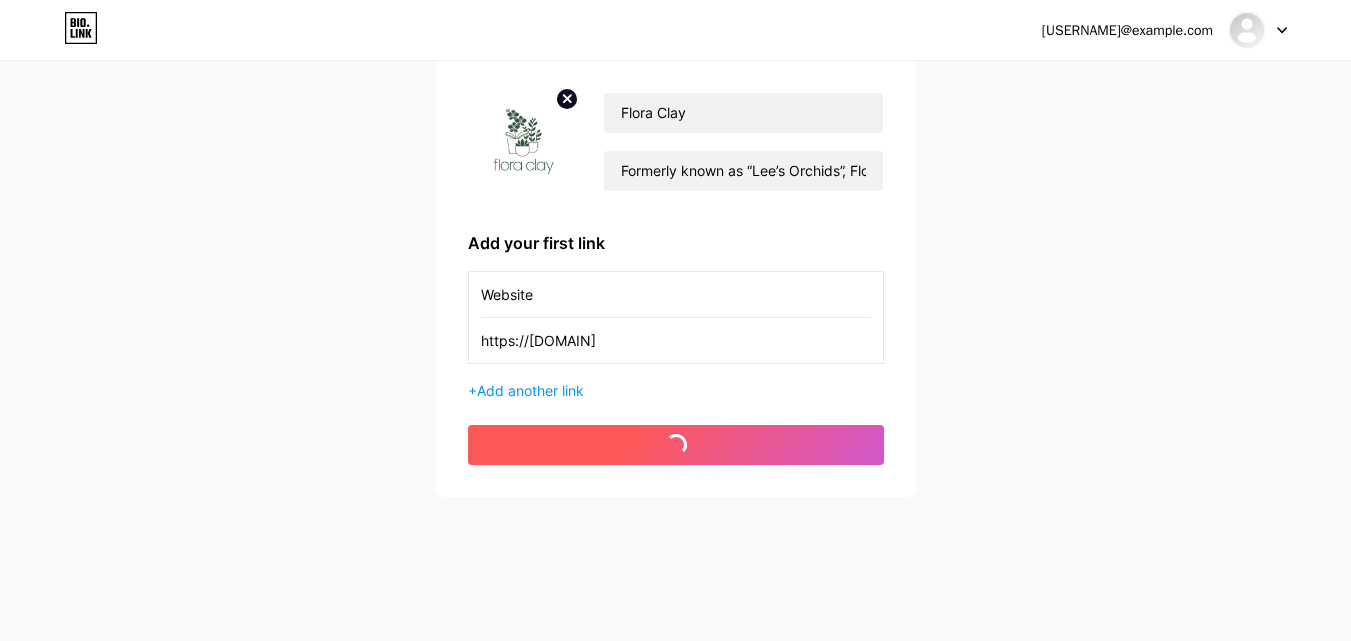 scroll, scrollTop: 152, scrollLeft: 0, axis: vertical 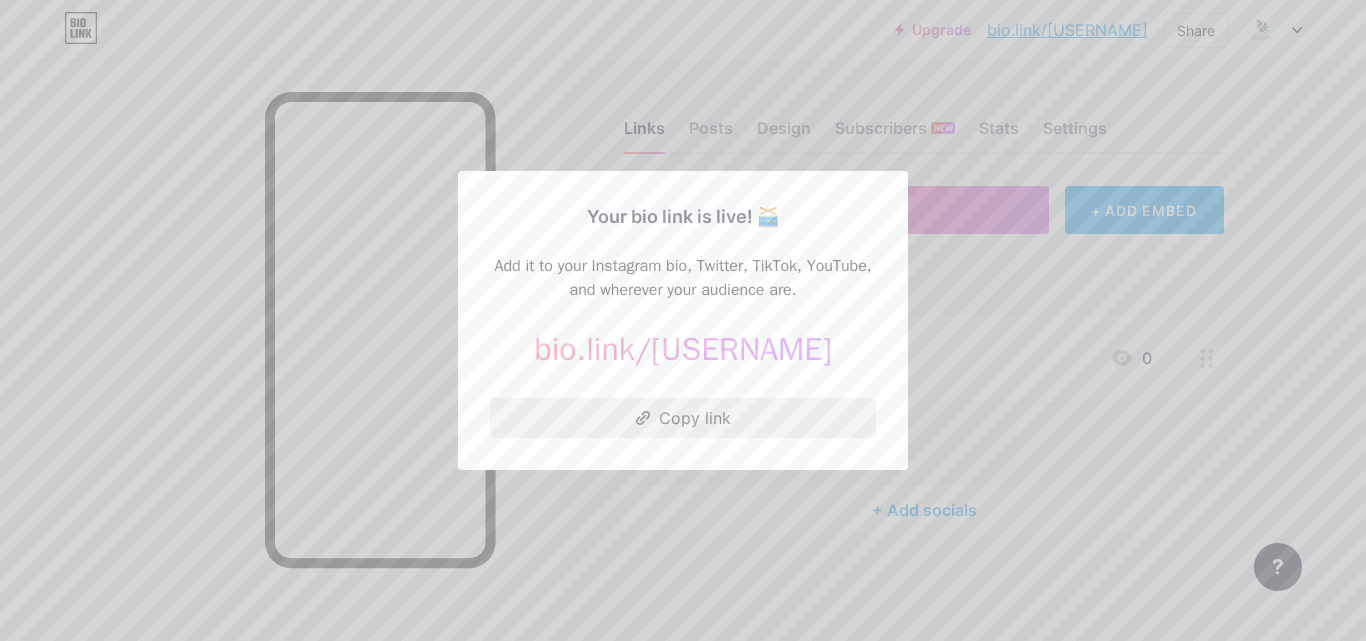 click on "Copy link" at bounding box center (683, 418) 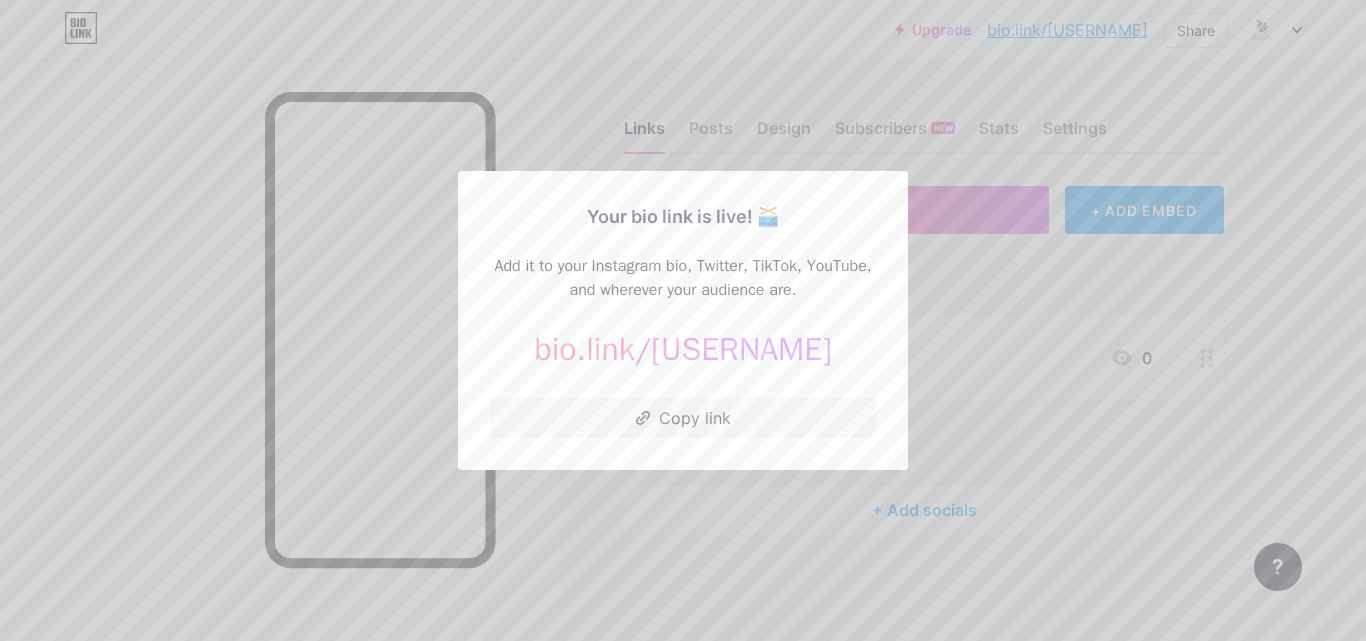 click at bounding box center [683, 320] 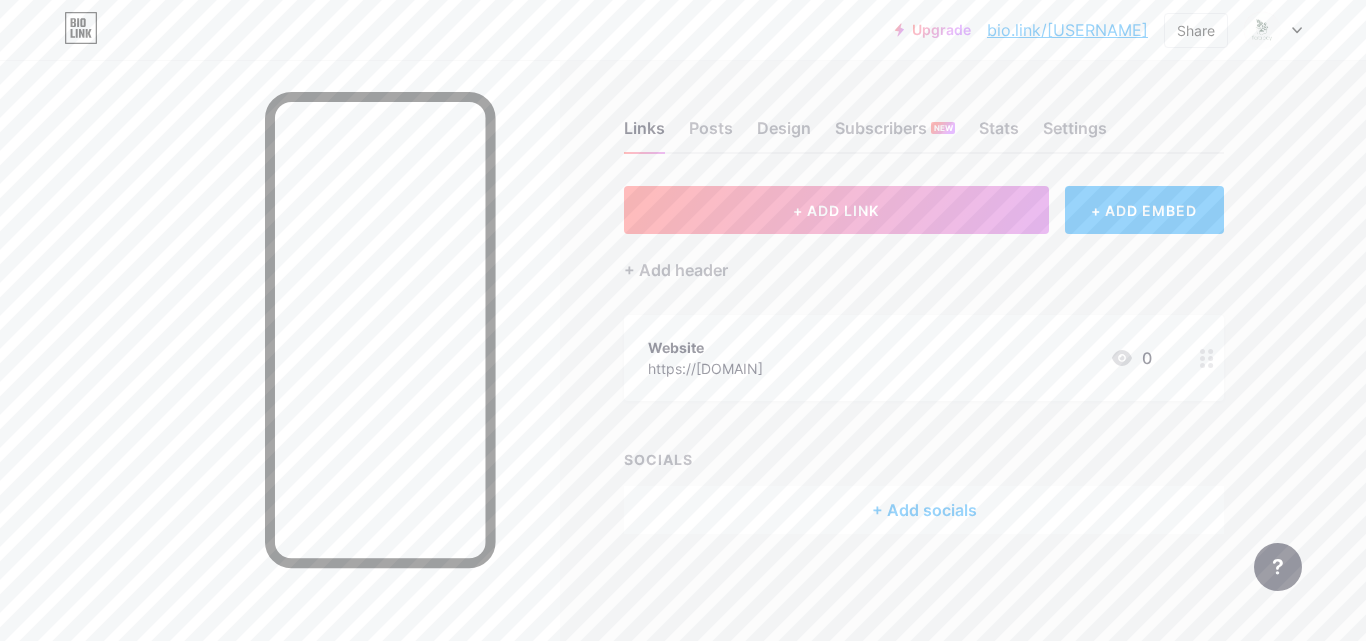 click 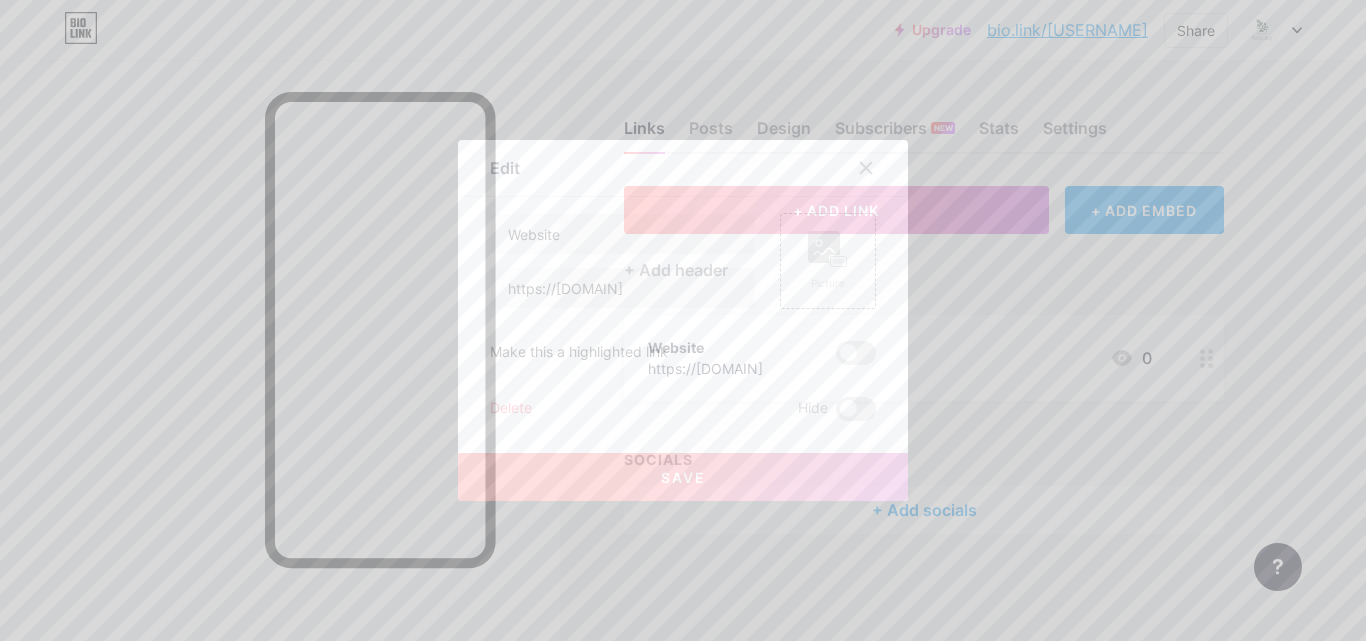click on "Delete" at bounding box center (511, 409) 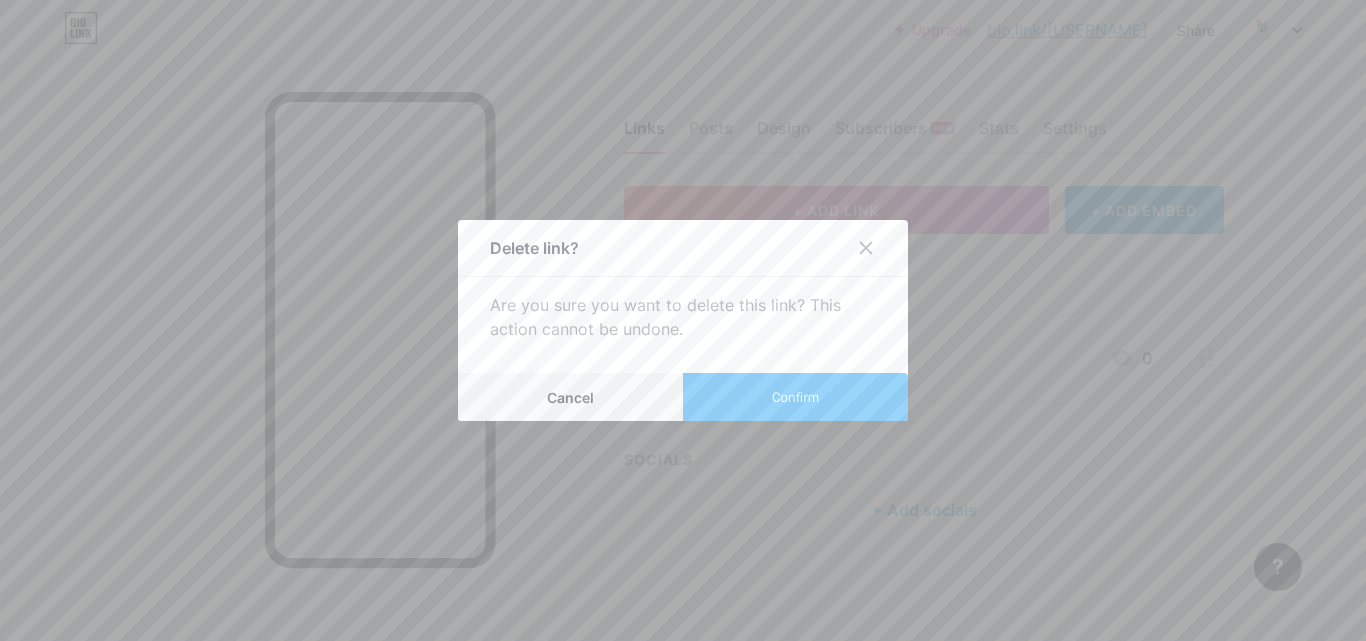click on "Confirm" at bounding box center (795, 397) 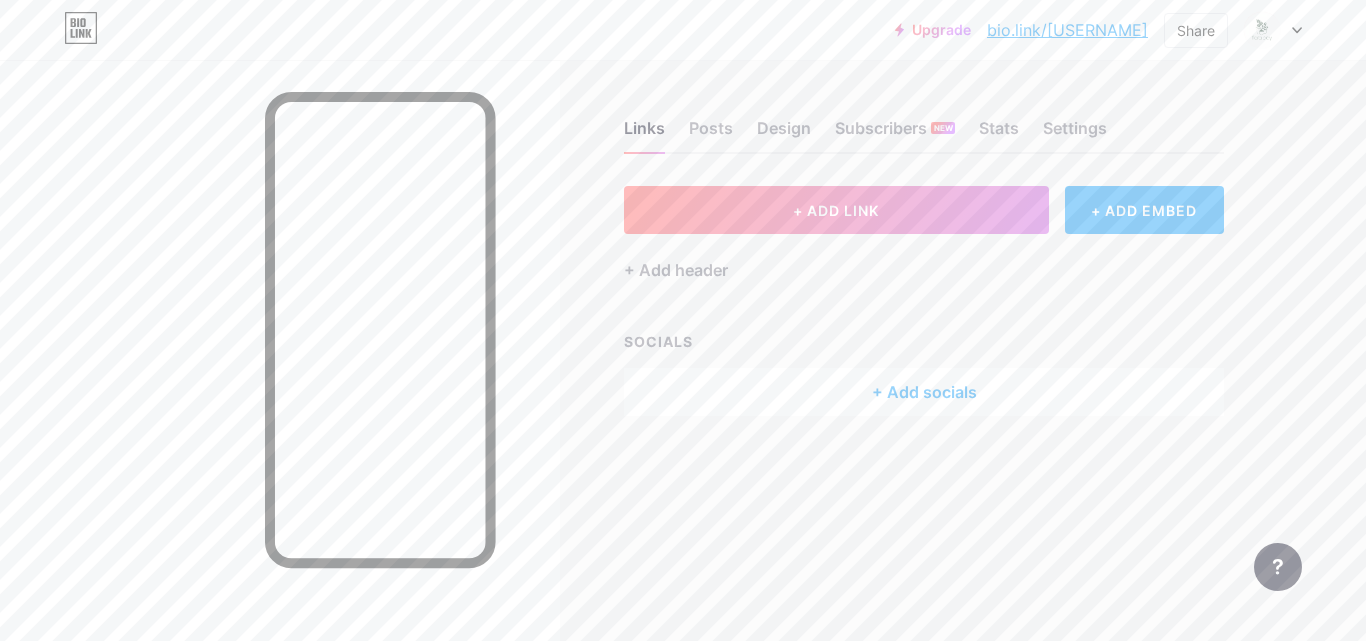 click on "+ Add socials" at bounding box center [924, 392] 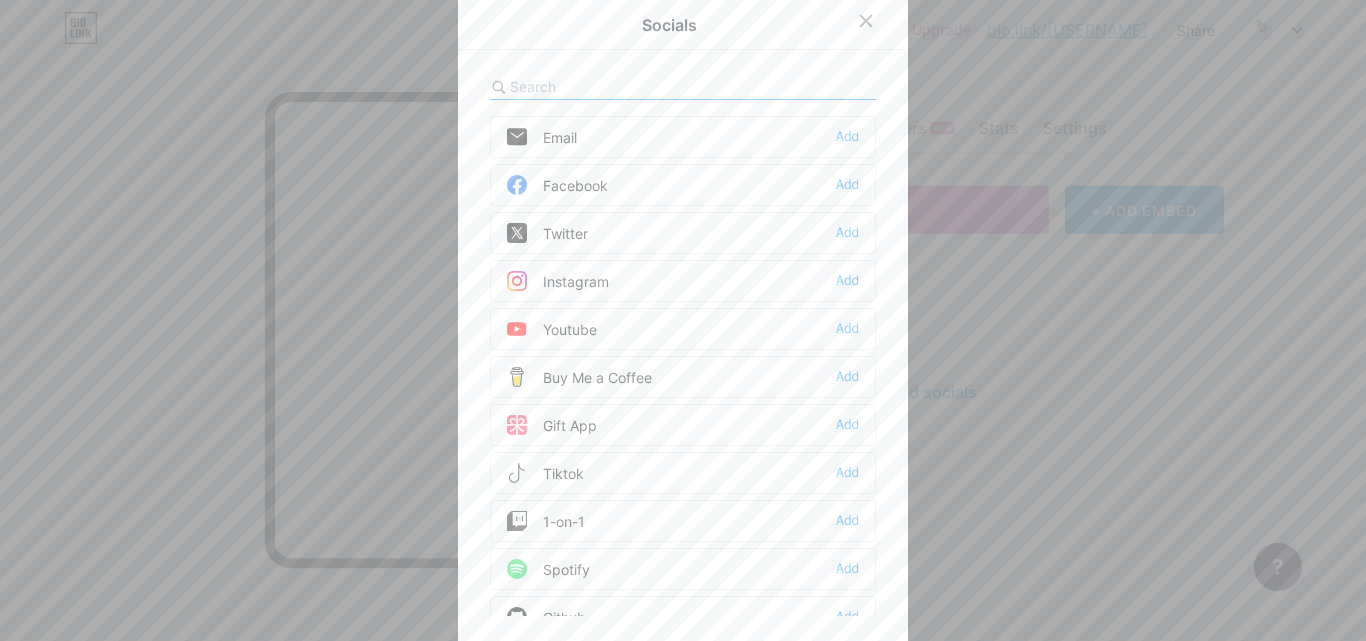 click on "Facebook
Add" at bounding box center [683, 185] 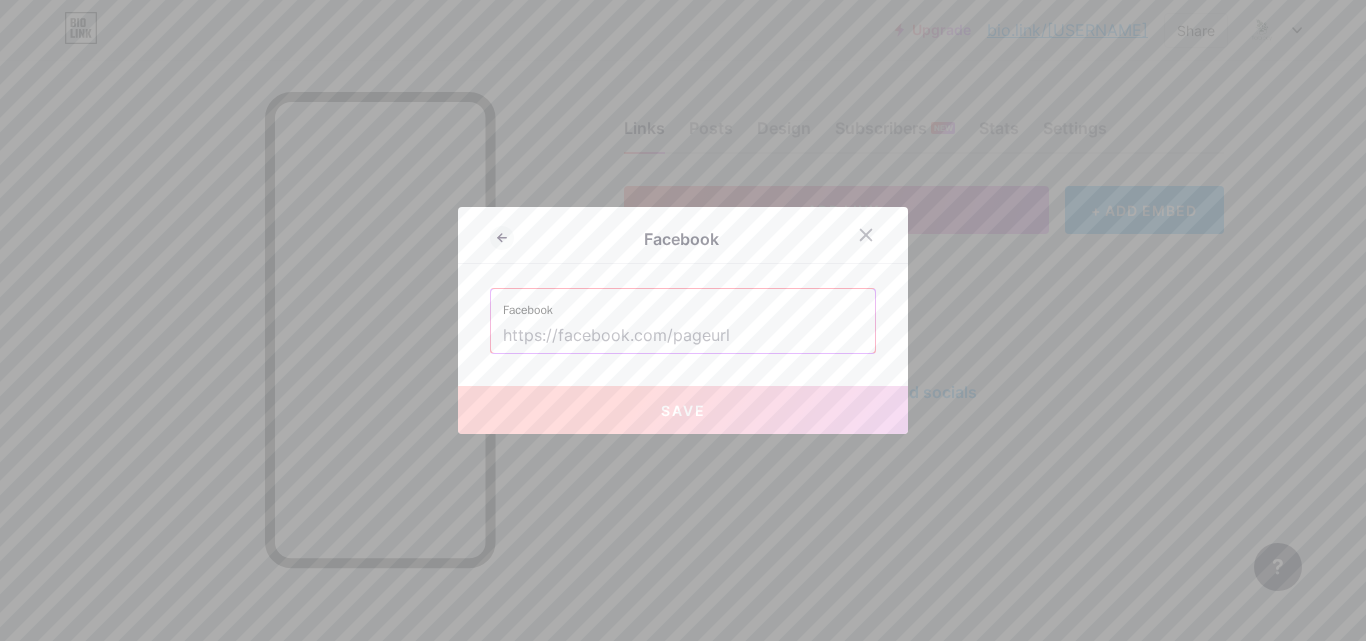 click at bounding box center [683, 336] 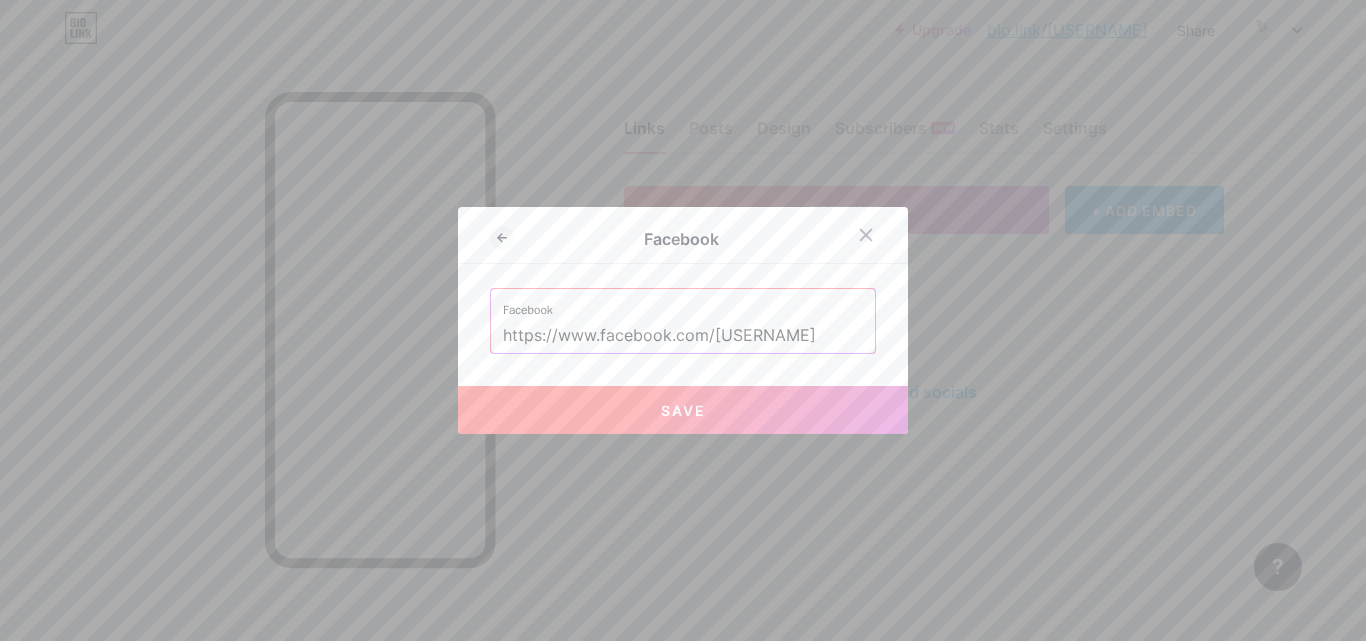 type on "https://www.facebook.com/[USERNAME]" 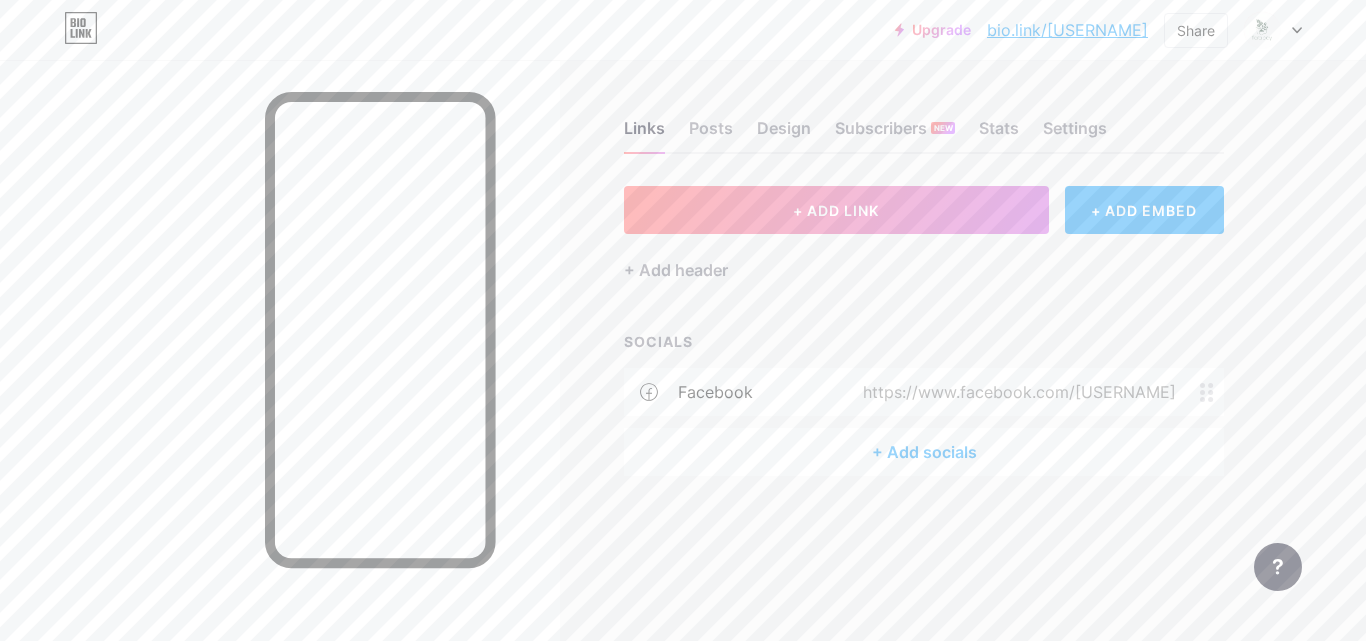 click on "+ Add socials" at bounding box center [924, 452] 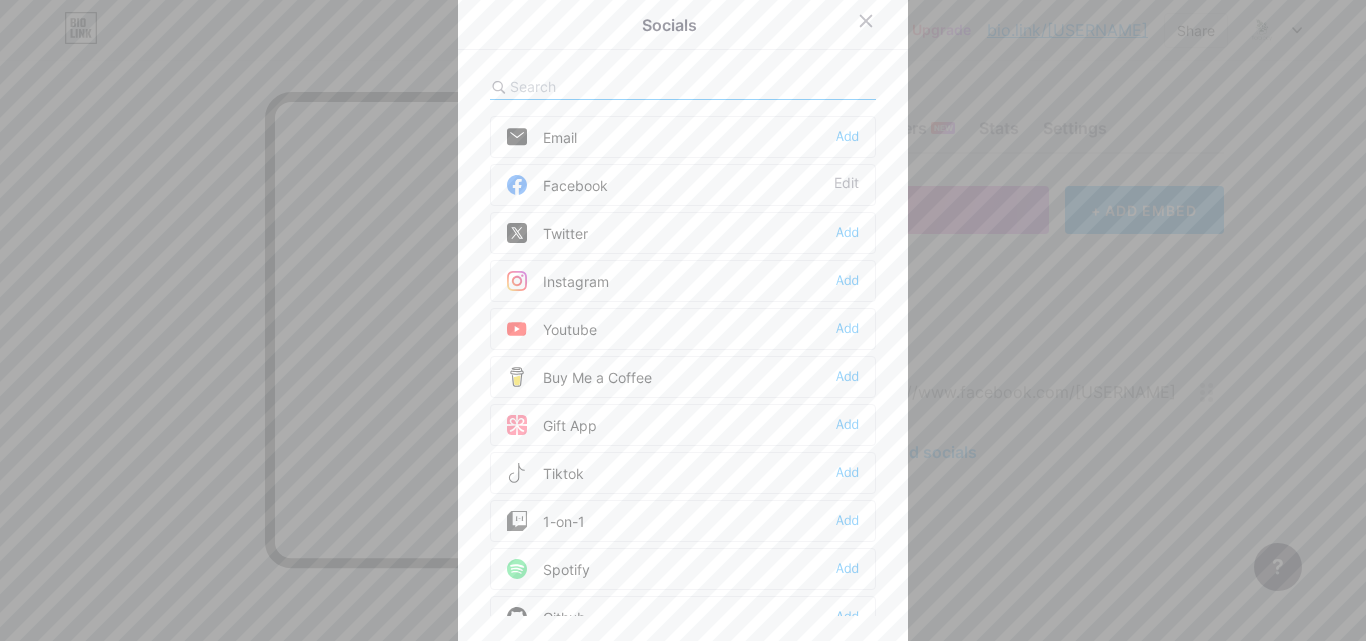 click on "Instagram" at bounding box center (558, 281) 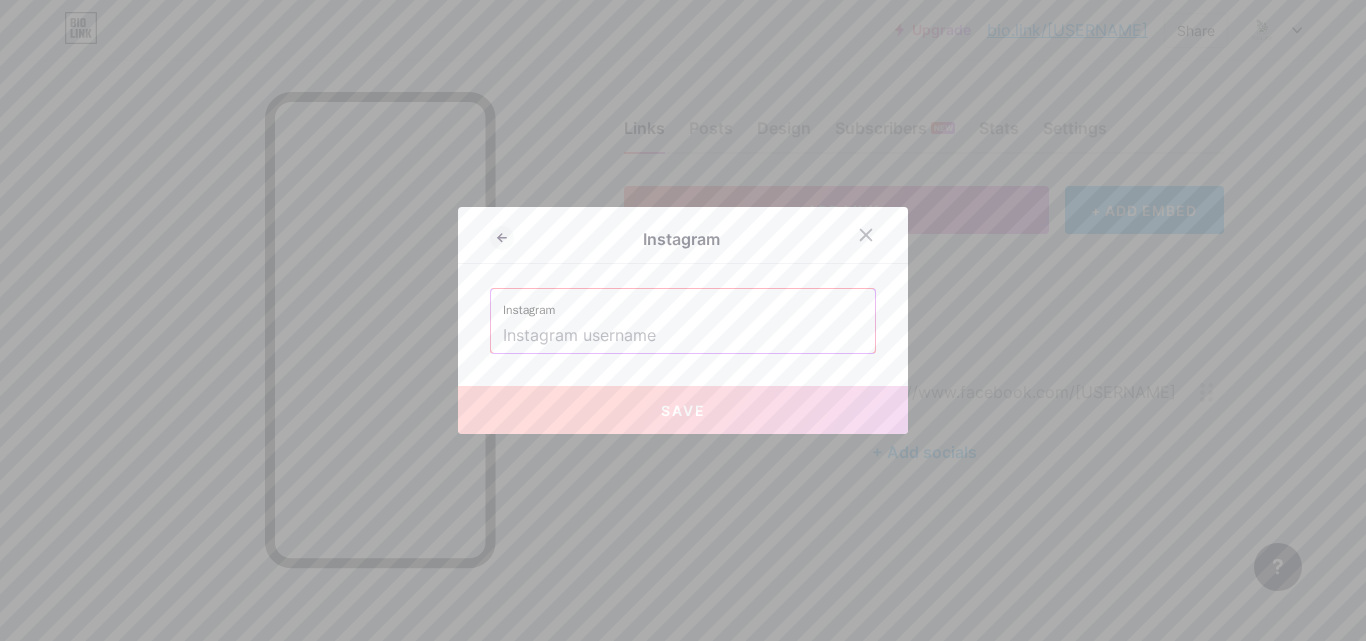 click at bounding box center (683, 336) 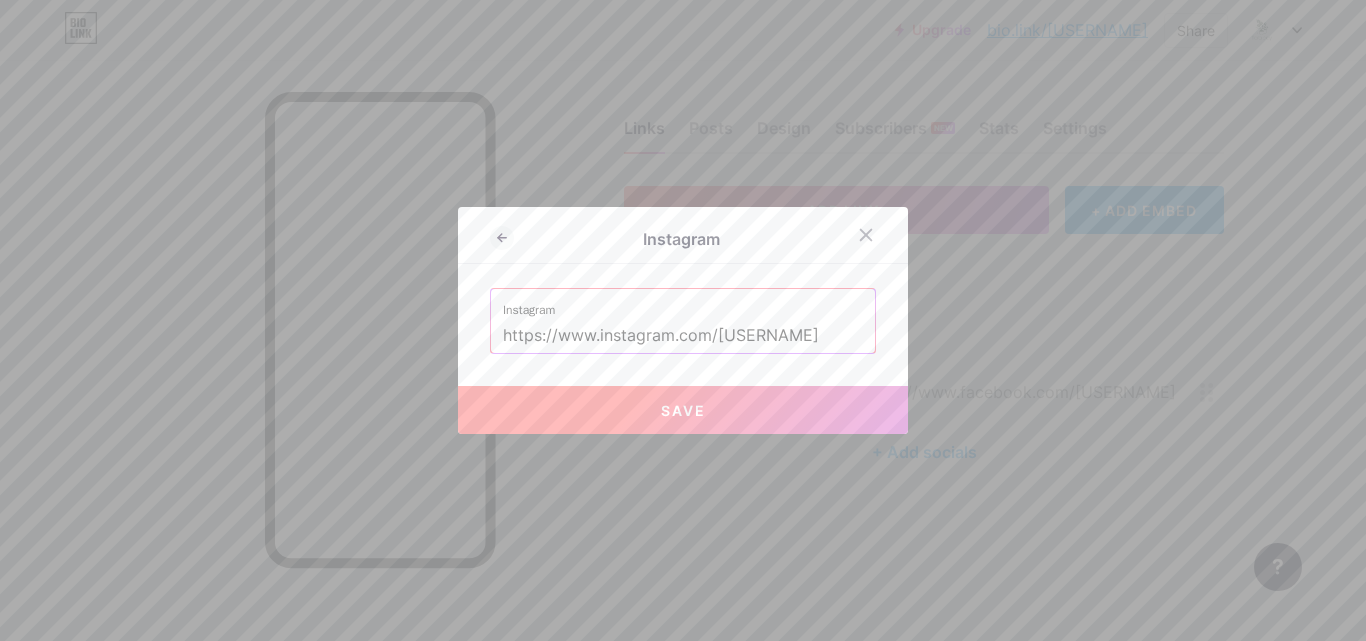 click on "Save" at bounding box center (683, 410) 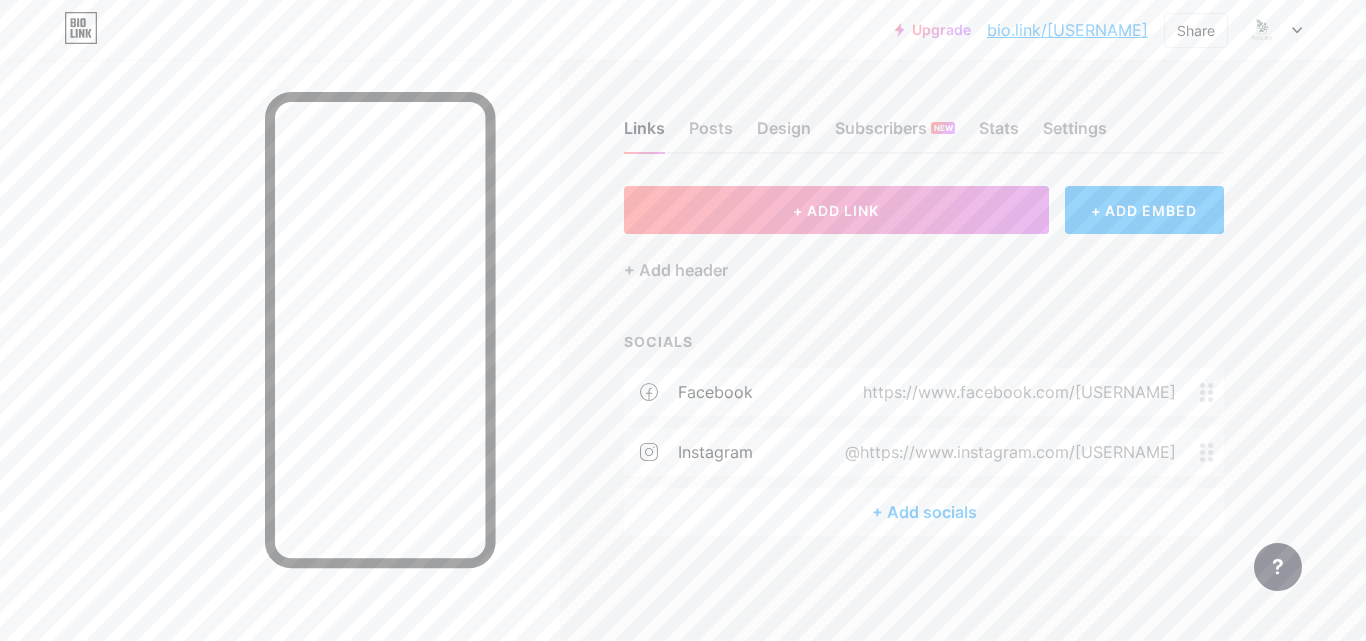 click on "+ Add socials" at bounding box center [924, 512] 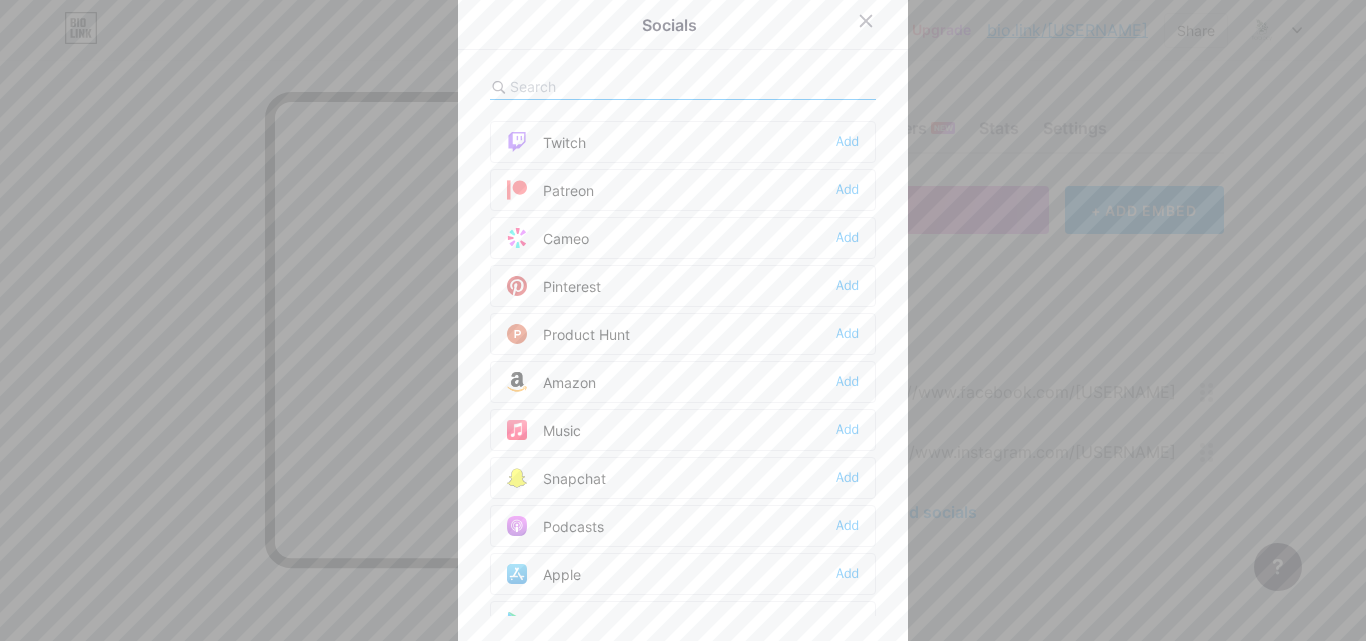 scroll, scrollTop: 1100, scrollLeft: 0, axis: vertical 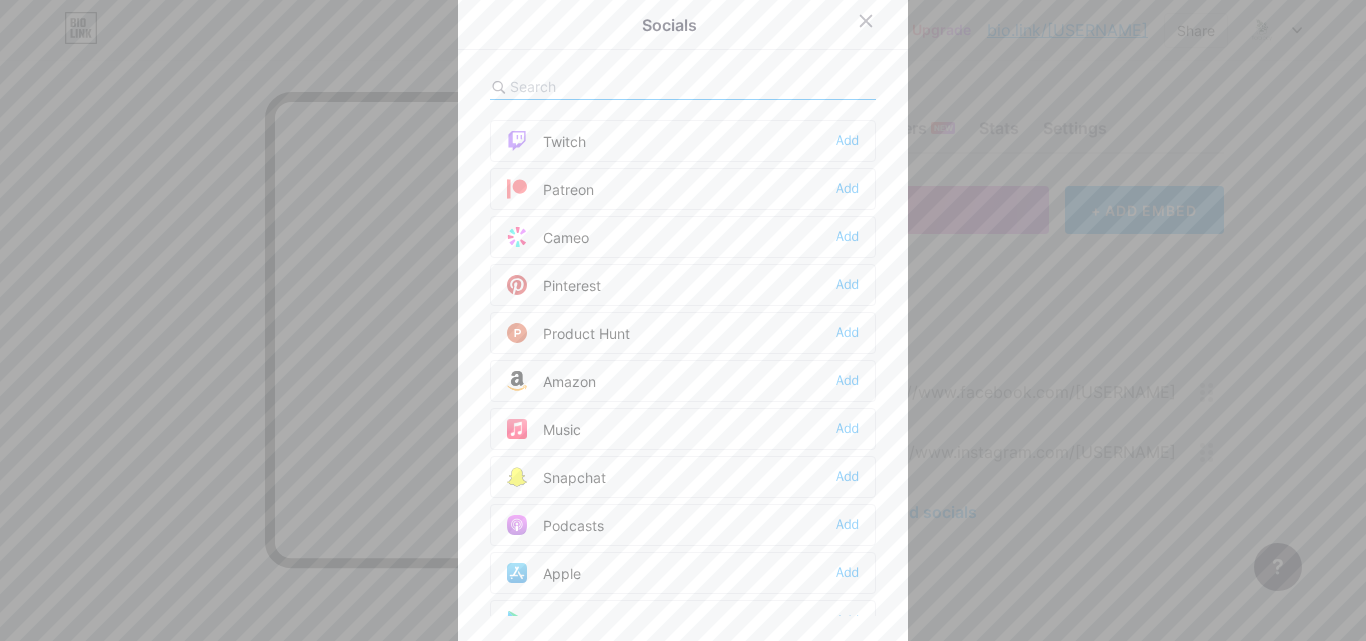 click on "Pinterest" at bounding box center [554, 285] 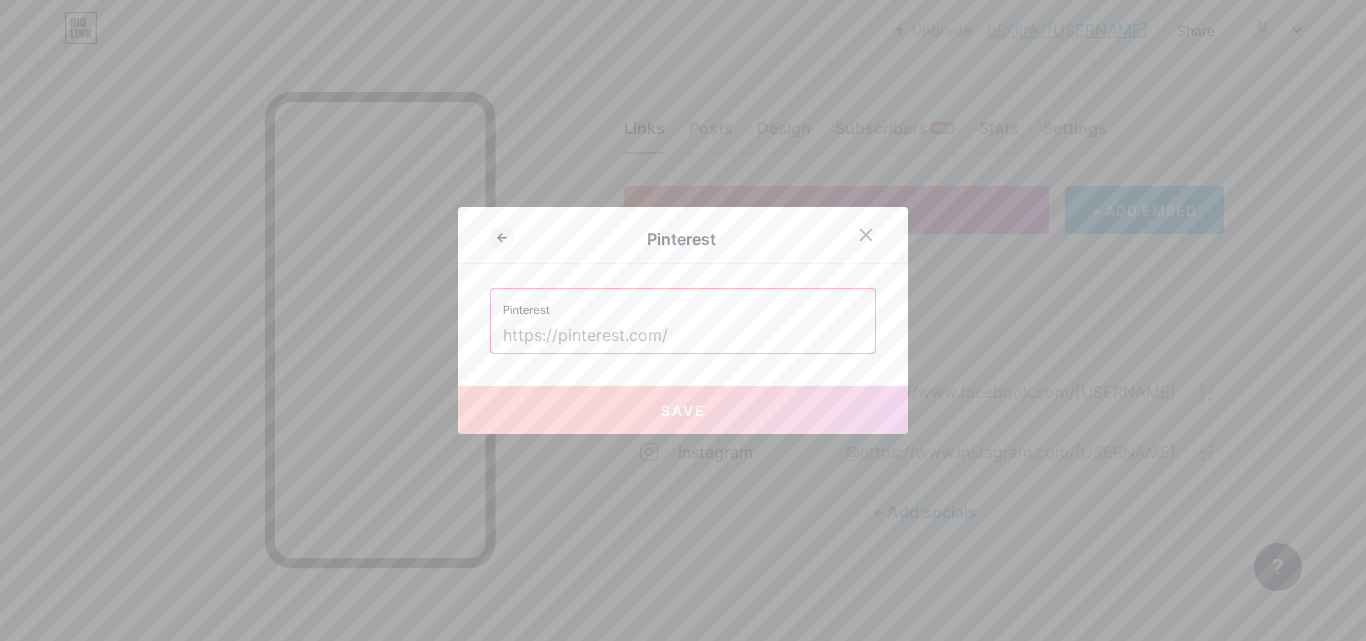 click at bounding box center [683, 336] 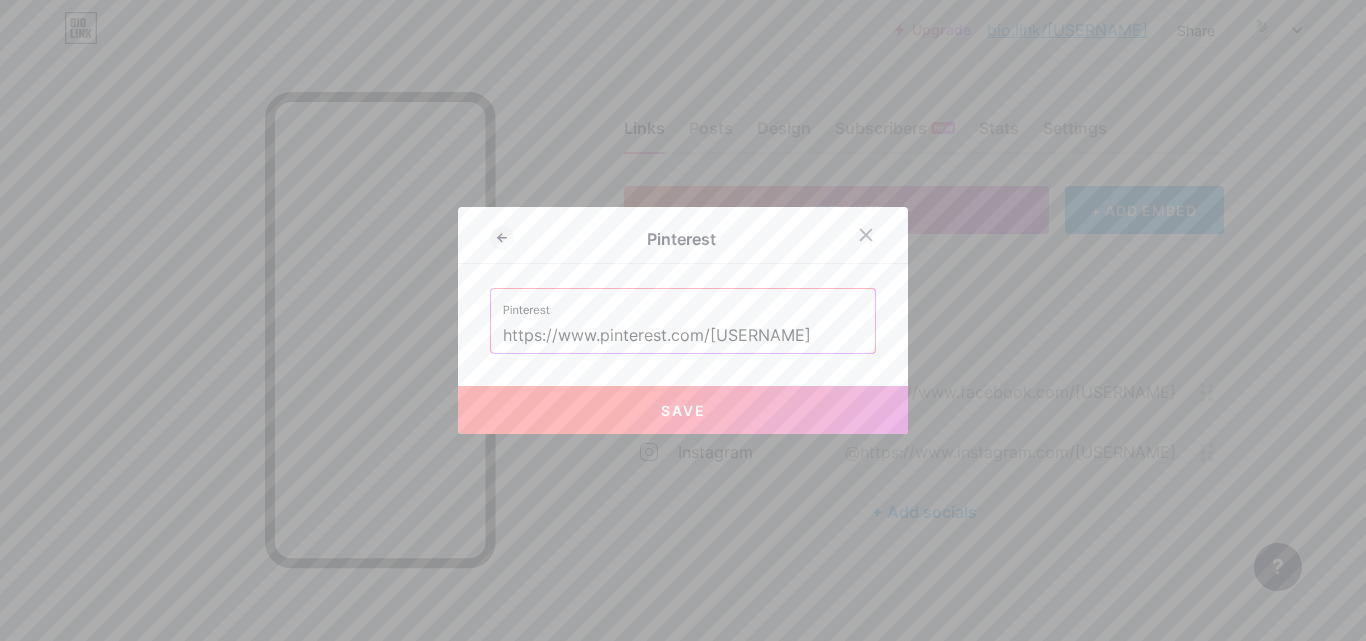 type on "https://www.pinterest.com/[USERNAME]" 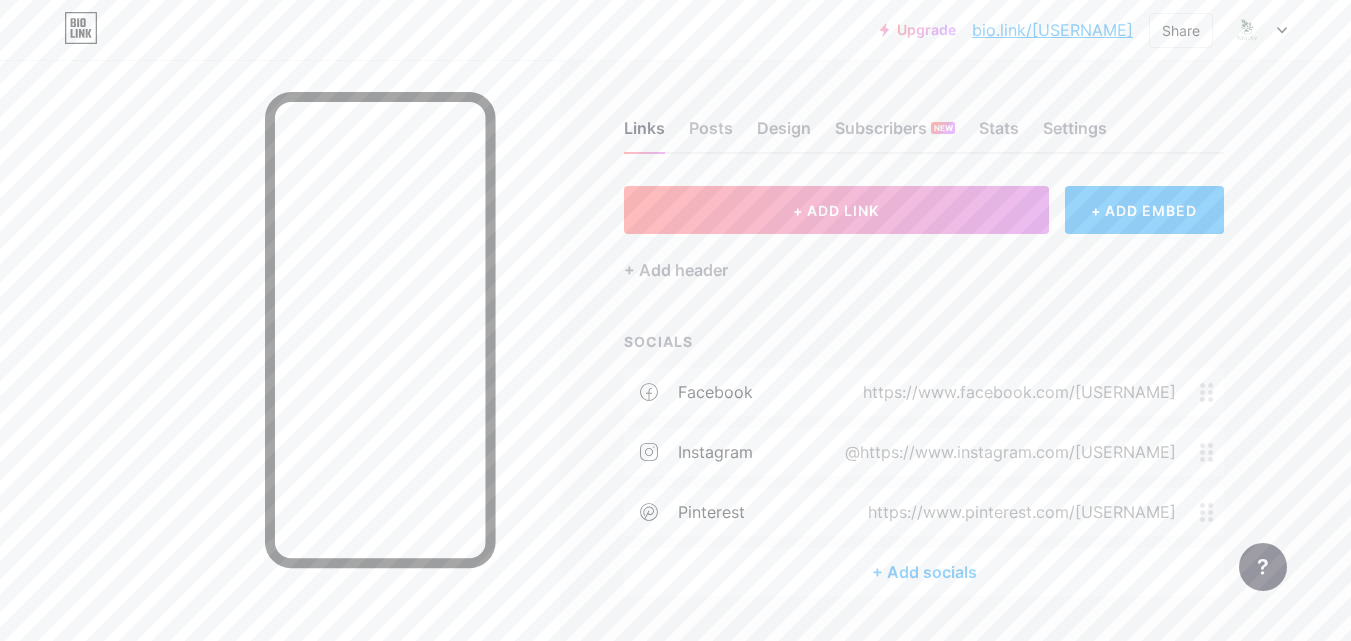 click on "+ Add socials" at bounding box center [924, 572] 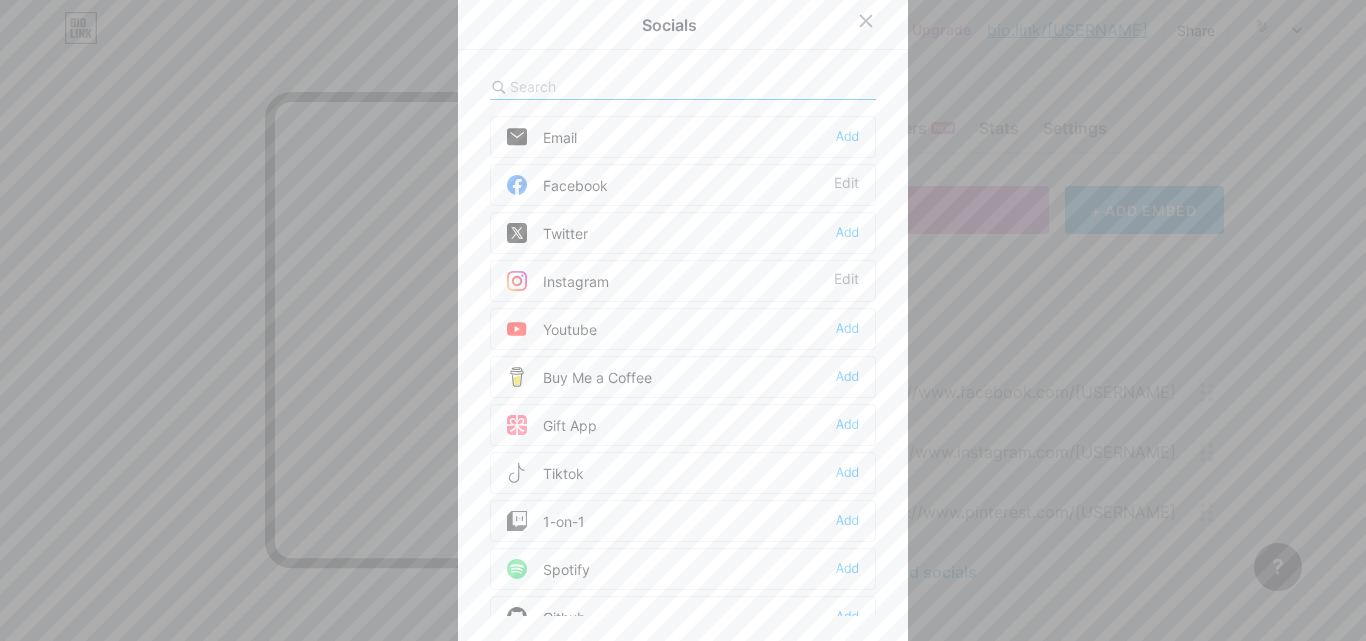 click on "Youtube
Add" at bounding box center (683, 329) 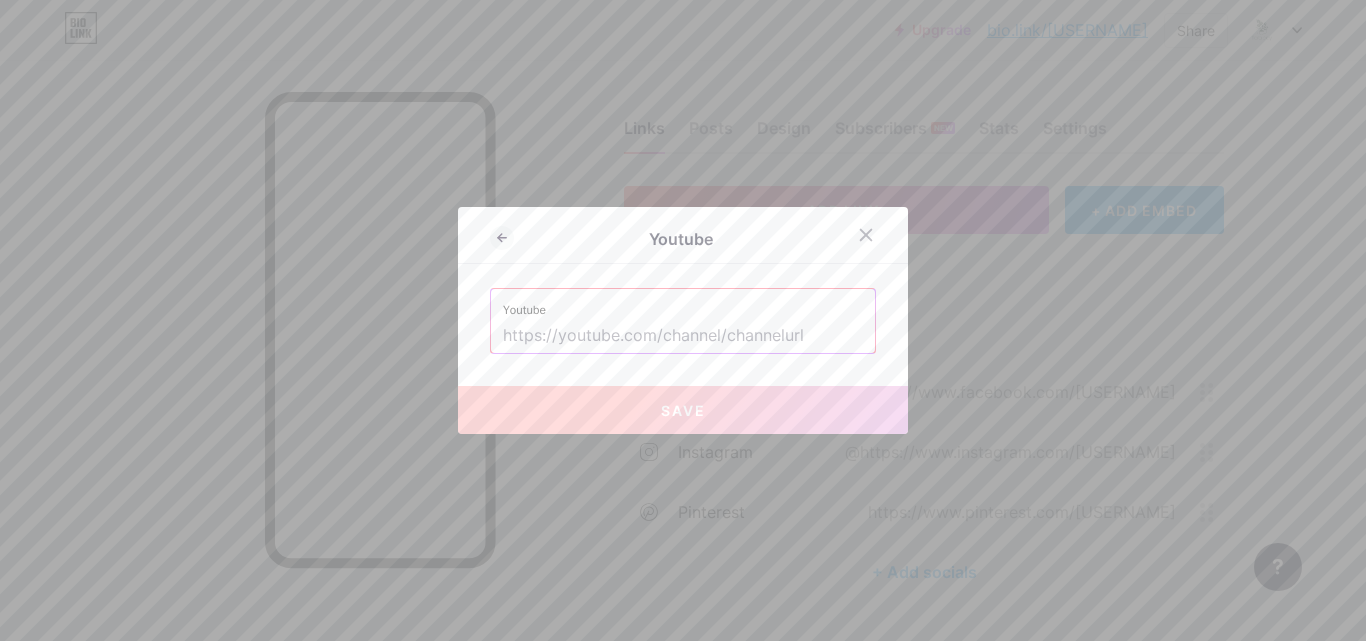 click at bounding box center [683, 336] 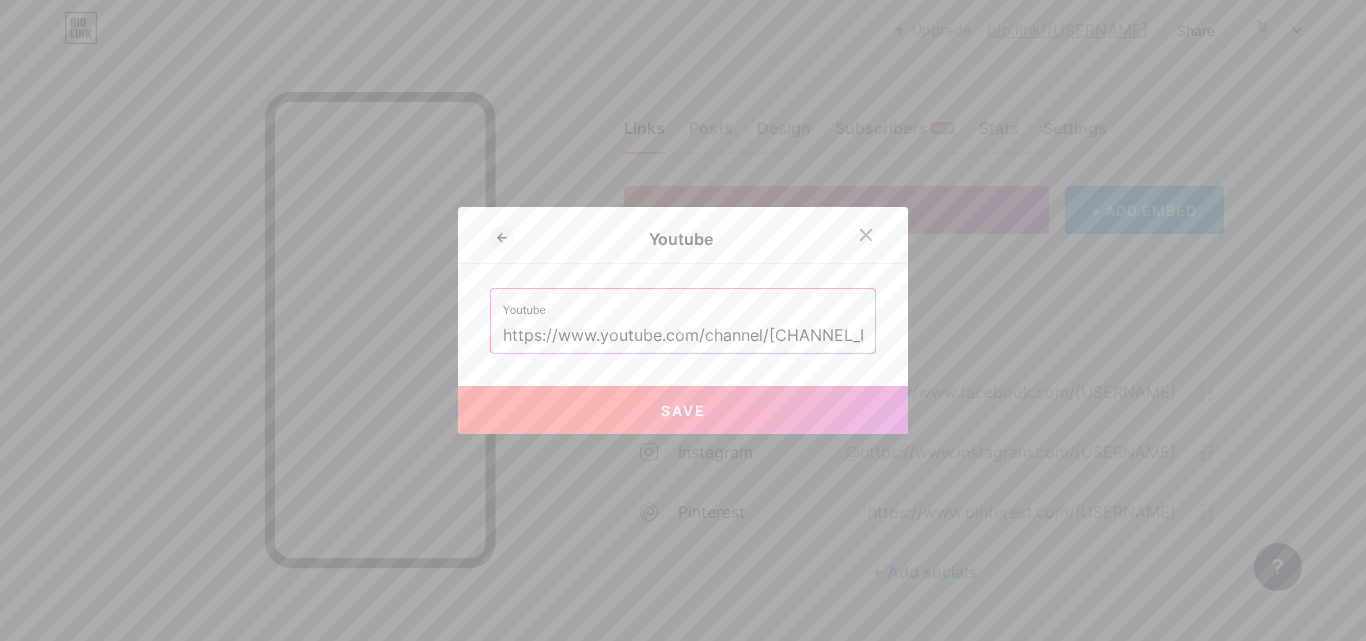 scroll, scrollTop: 0, scrollLeft: 126, axis: horizontal 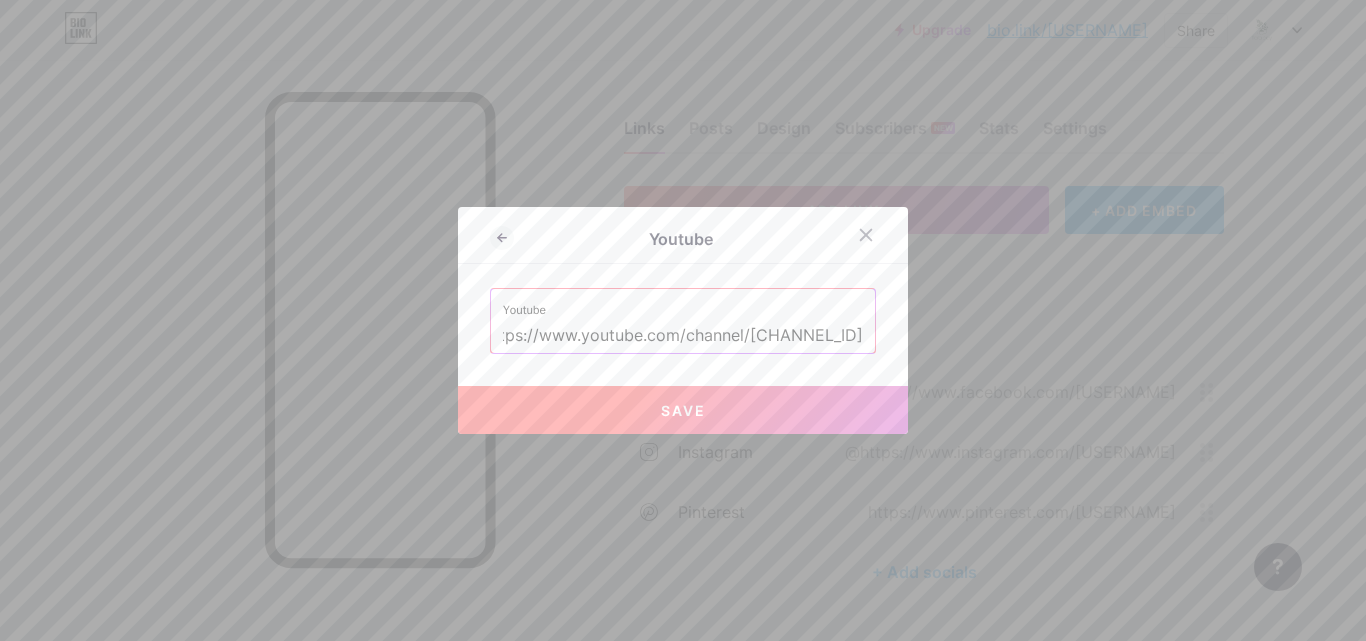 type on "https://www.youtube.com/channel/[CHANNEL_ID]" 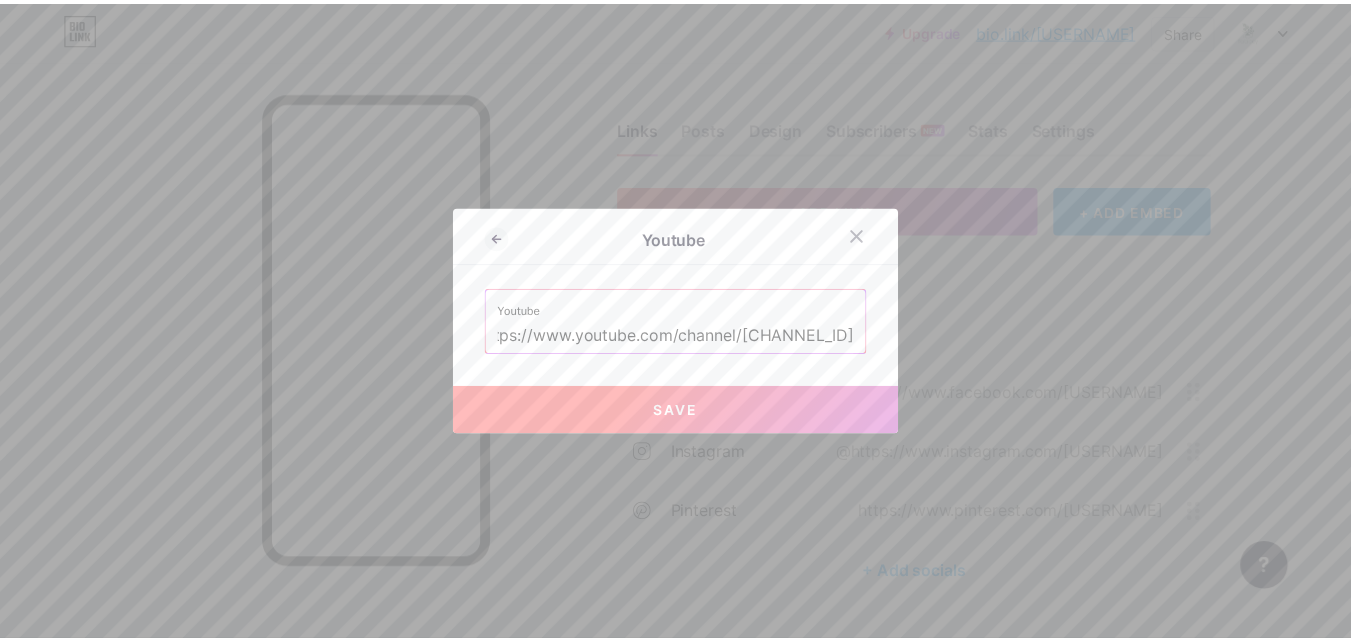 scroll, scrollTop: 0, scrollLeft: 0, axis: both 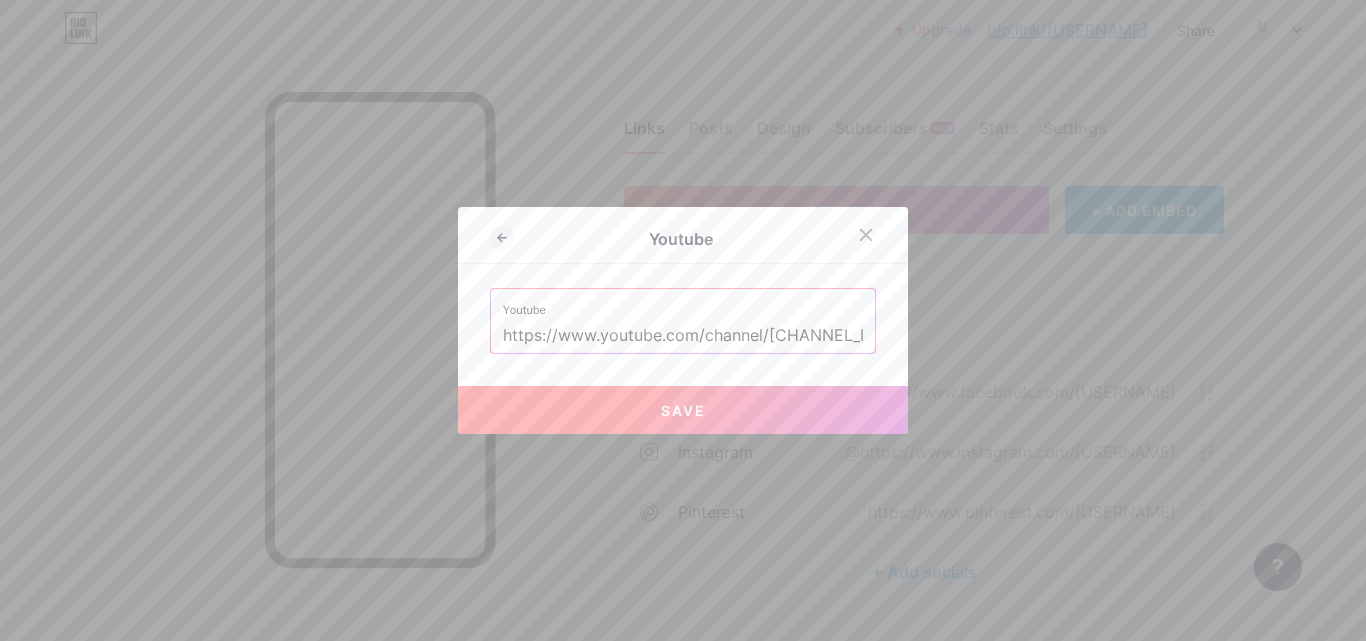 click on "Save" at bounding box center [683, 410] 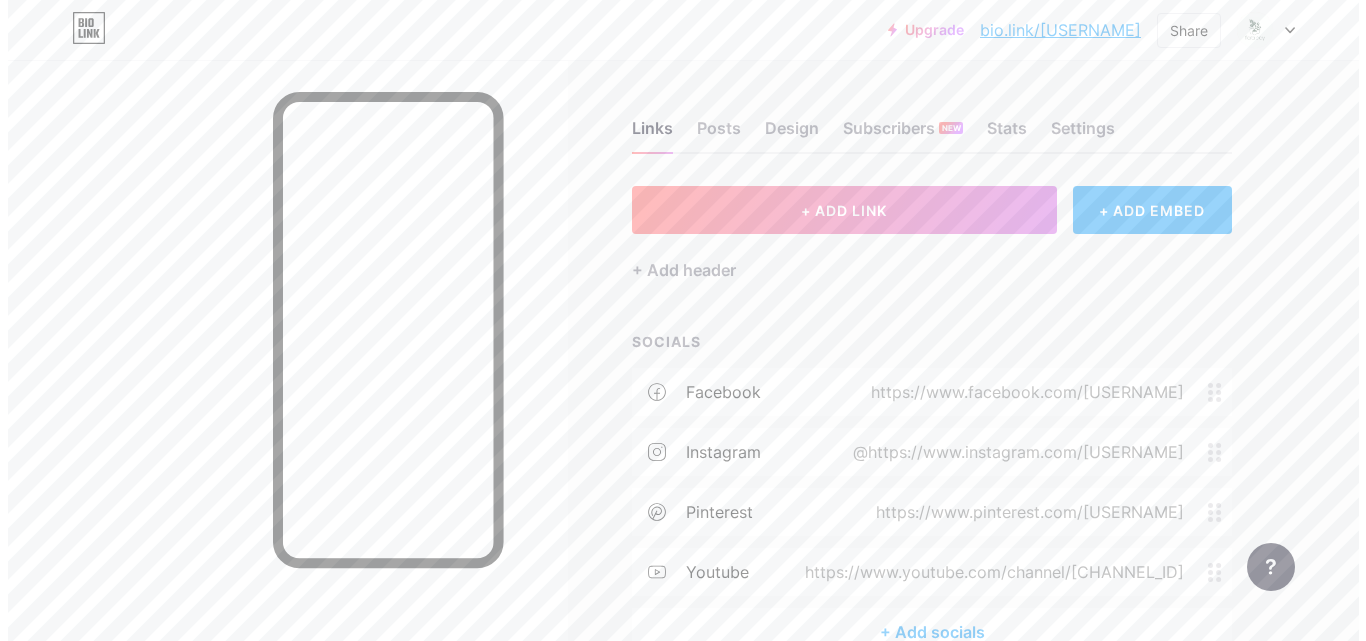 scroll, scrollTop: 100, scrollLeft: 0, axis: vertical 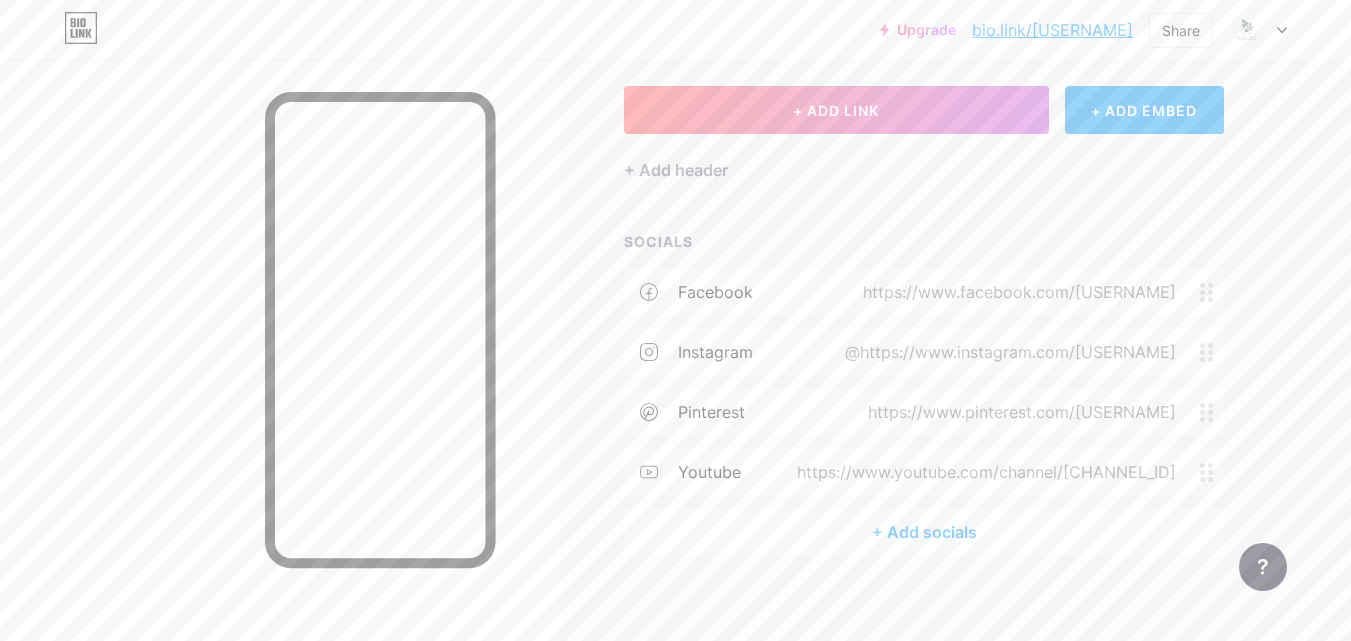 click on "+ Add socials" at bounding box center [924, 532] 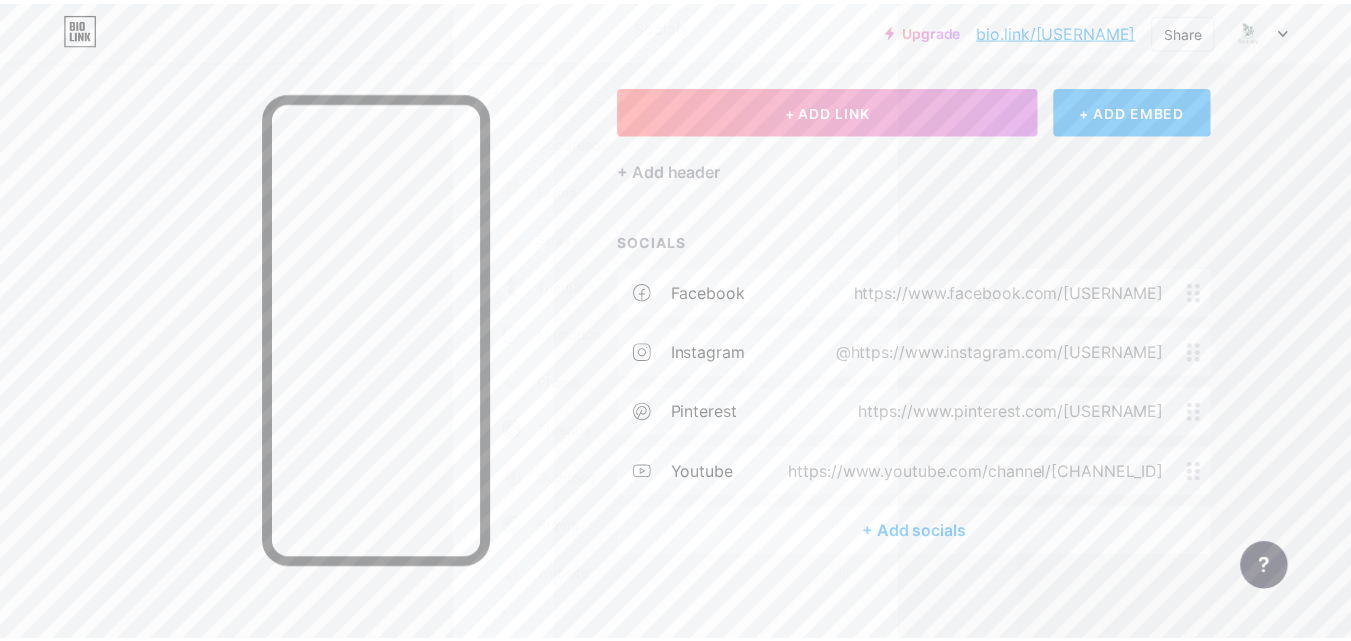 scroll, scrollTop: 1804, scrollLeft: 0, axis: vertical 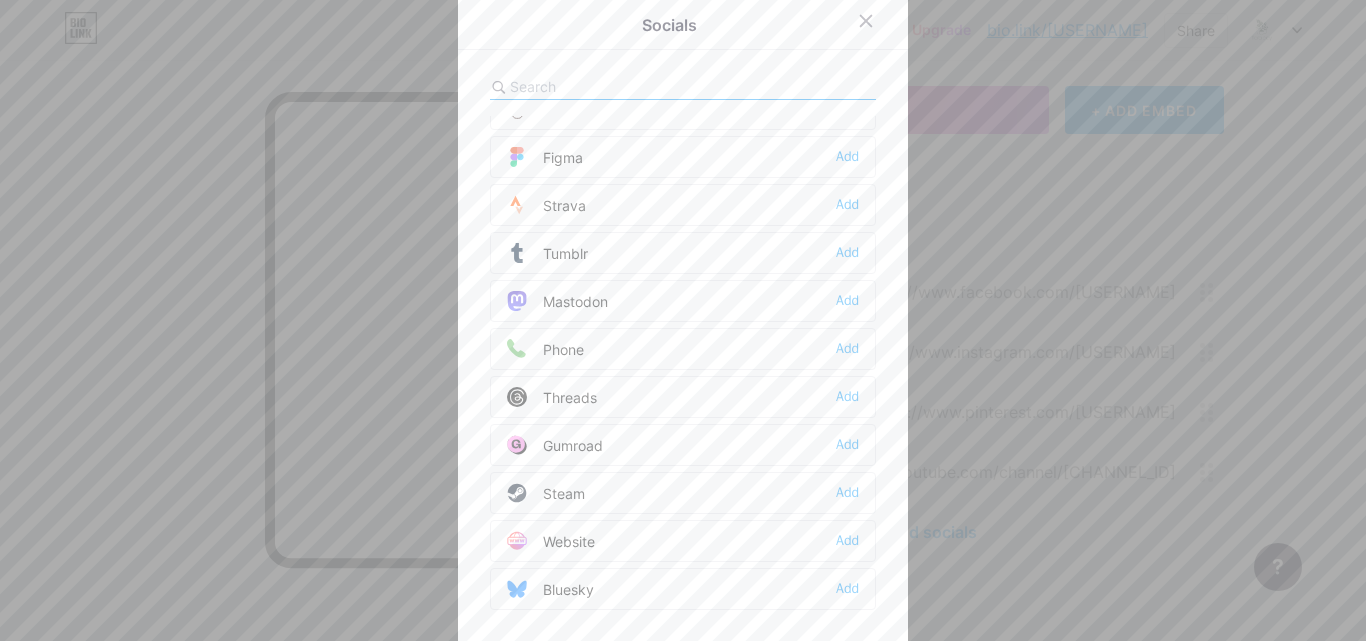 click on "Website
Add" at bounding box center (683, 541) 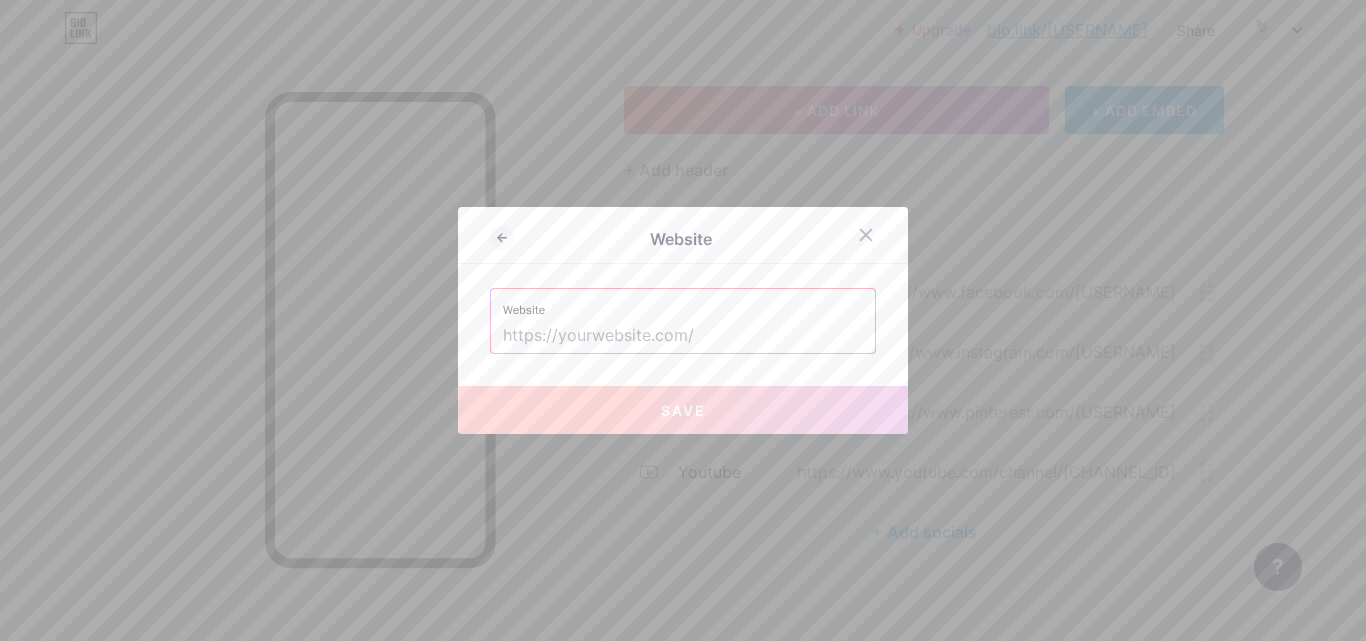 click at bounding box center [683, 336] 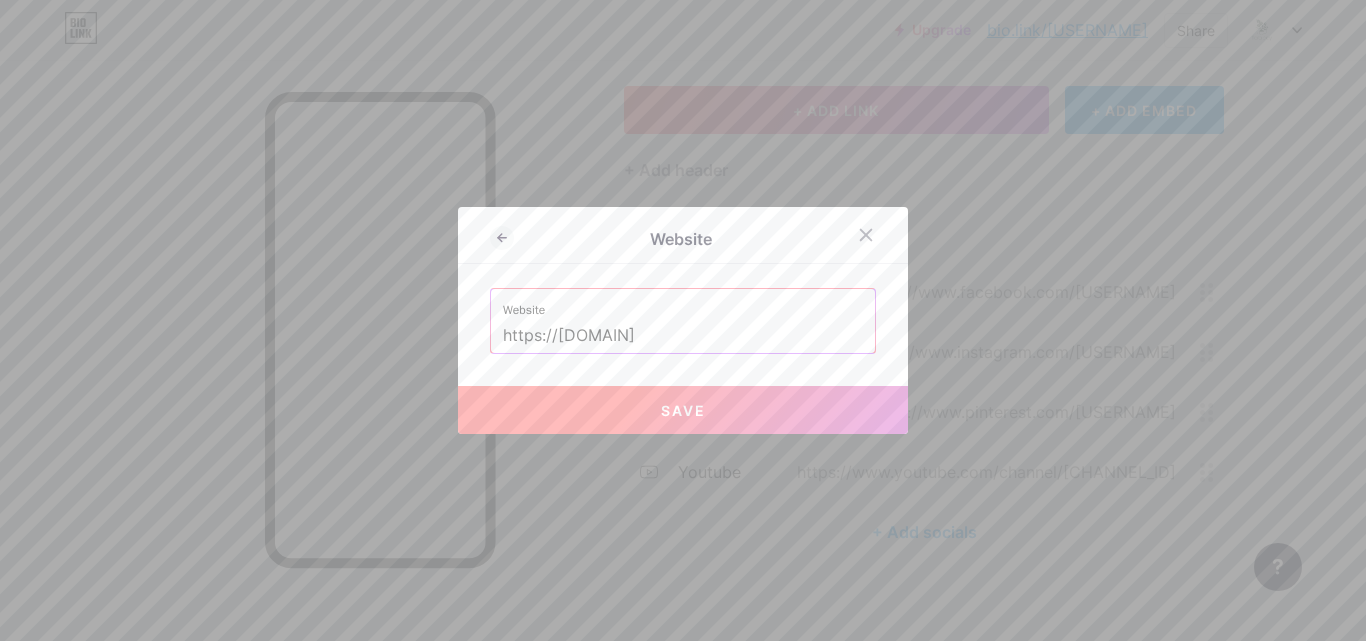 type on "https://[DOMAIN]" 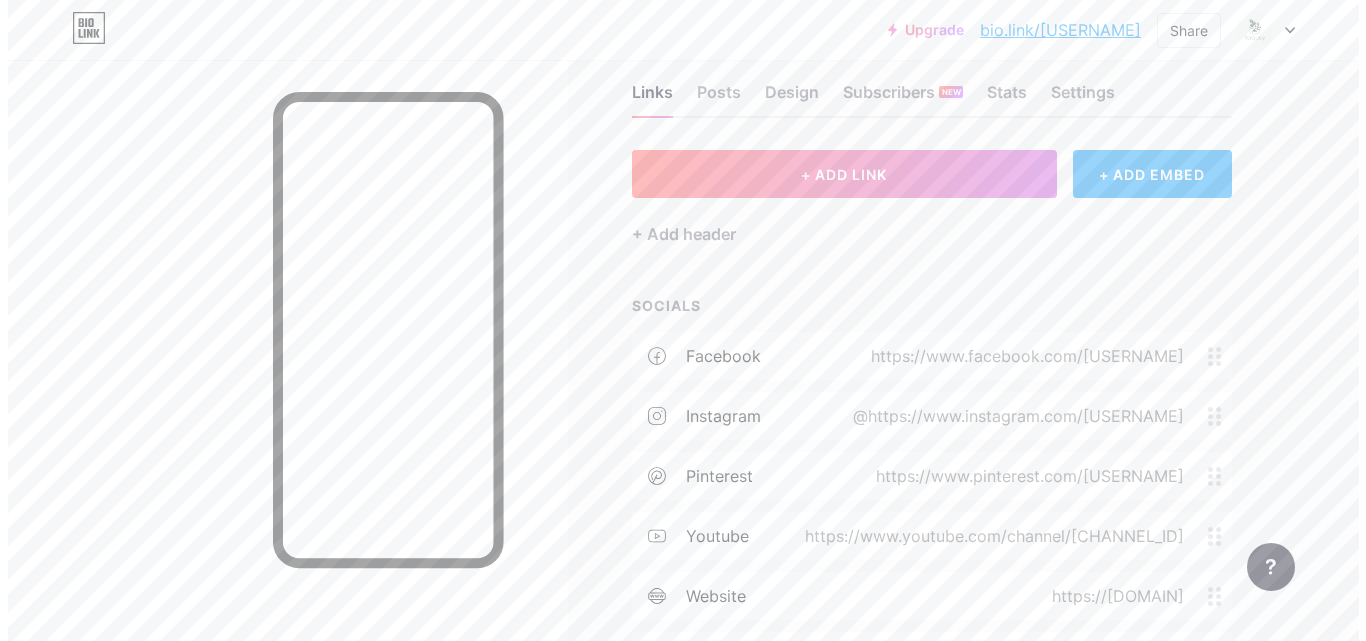 scroll, scrollTop: 0, scrollLeft: 0, axis: both 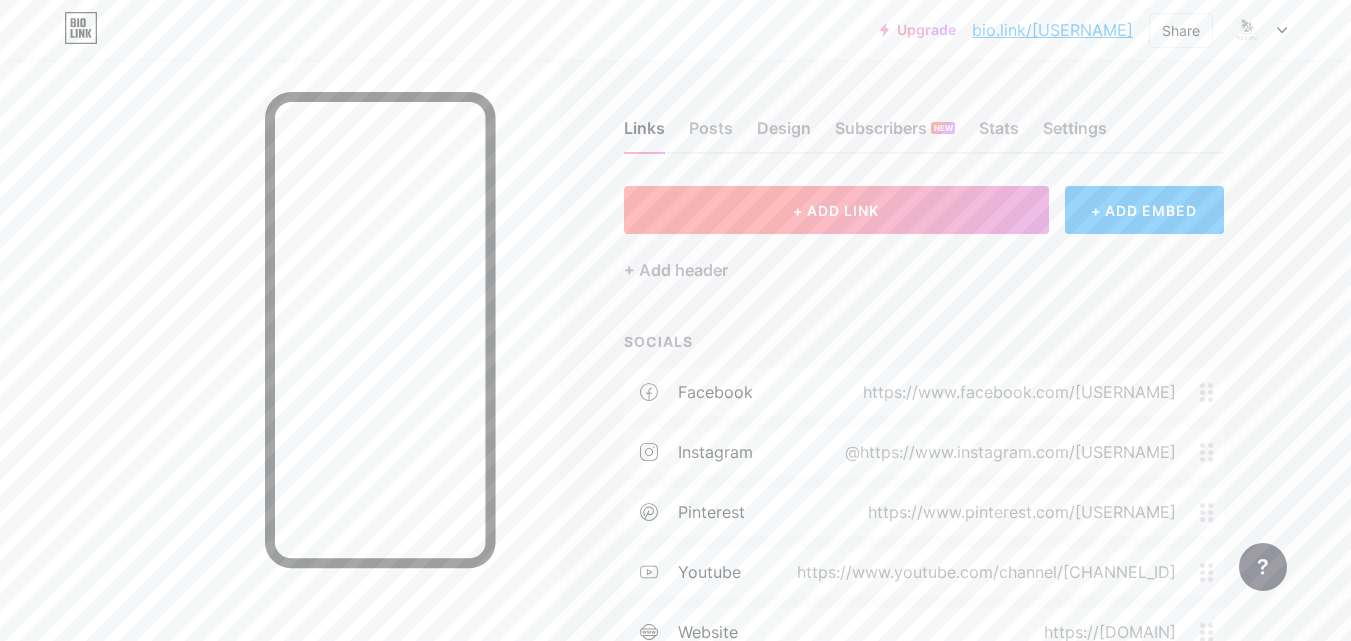 click on "+ ADD LINK" at bounding box center [836, 210] 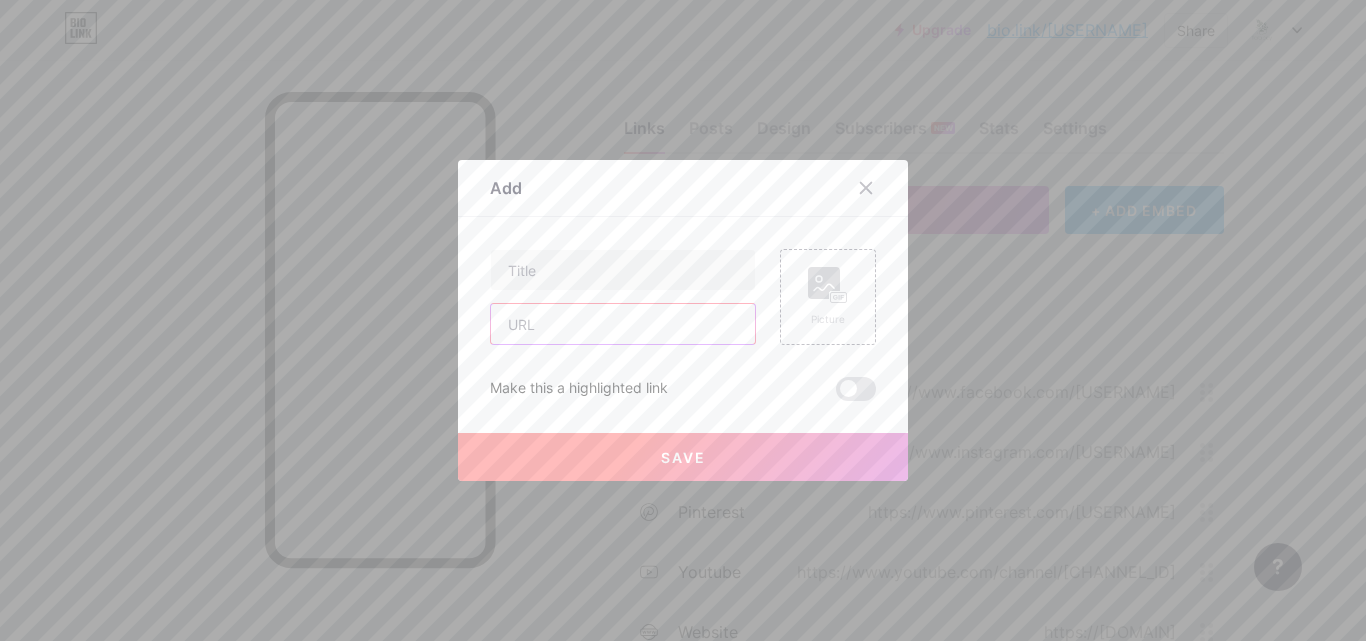 click at bounding box center [623, 324] 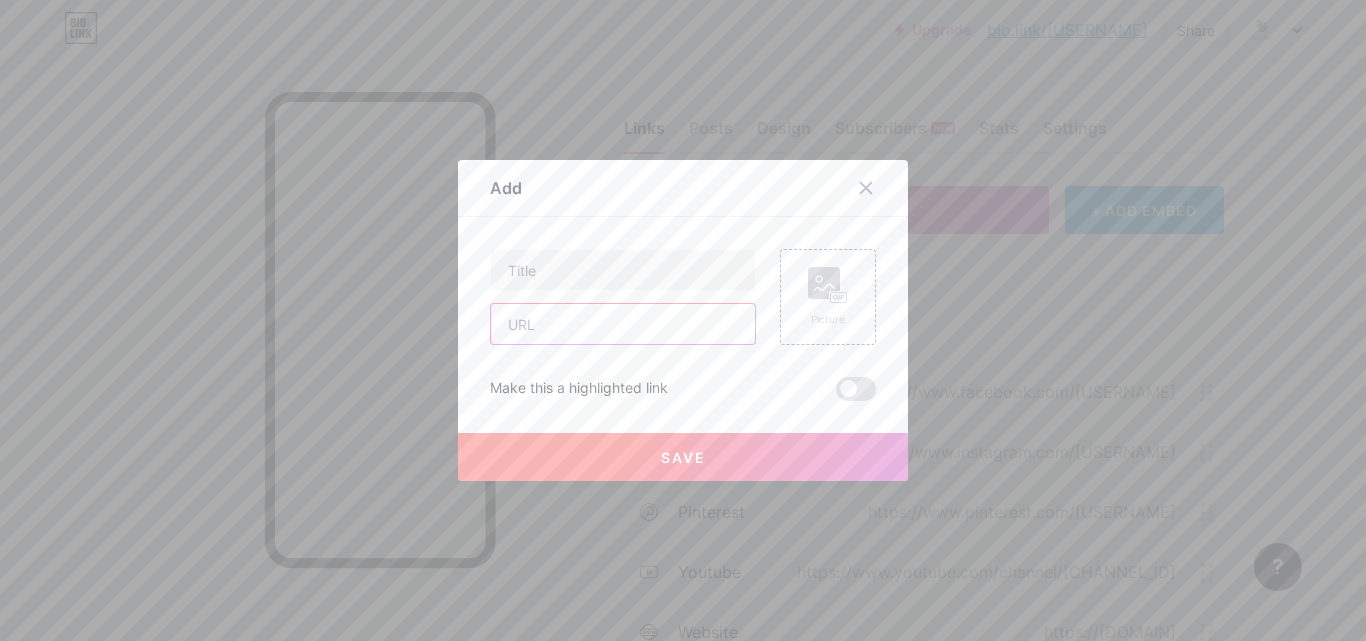paste on "https://www.mediafire.com/file/7jjm3pqdu53zpsa/Premium_orchids_delivery_[CITY].pptx/file" 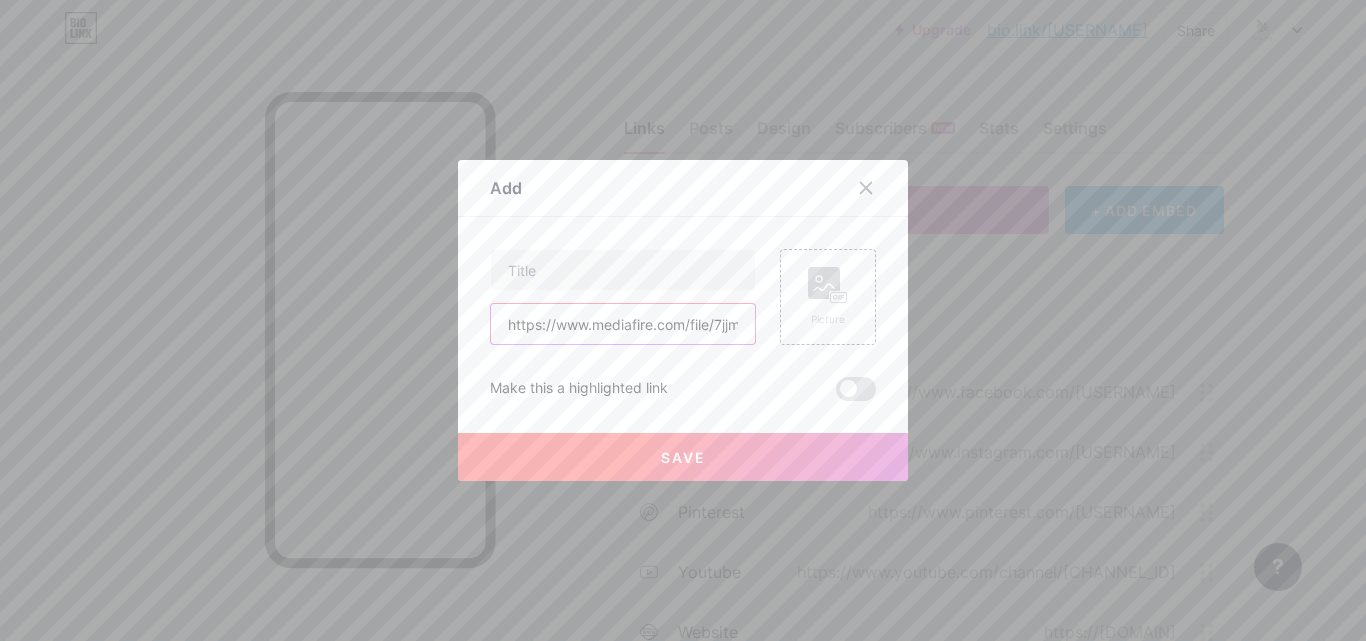 scroll, scrollTop: 0, scrollLeft: 420, axis: horizontal 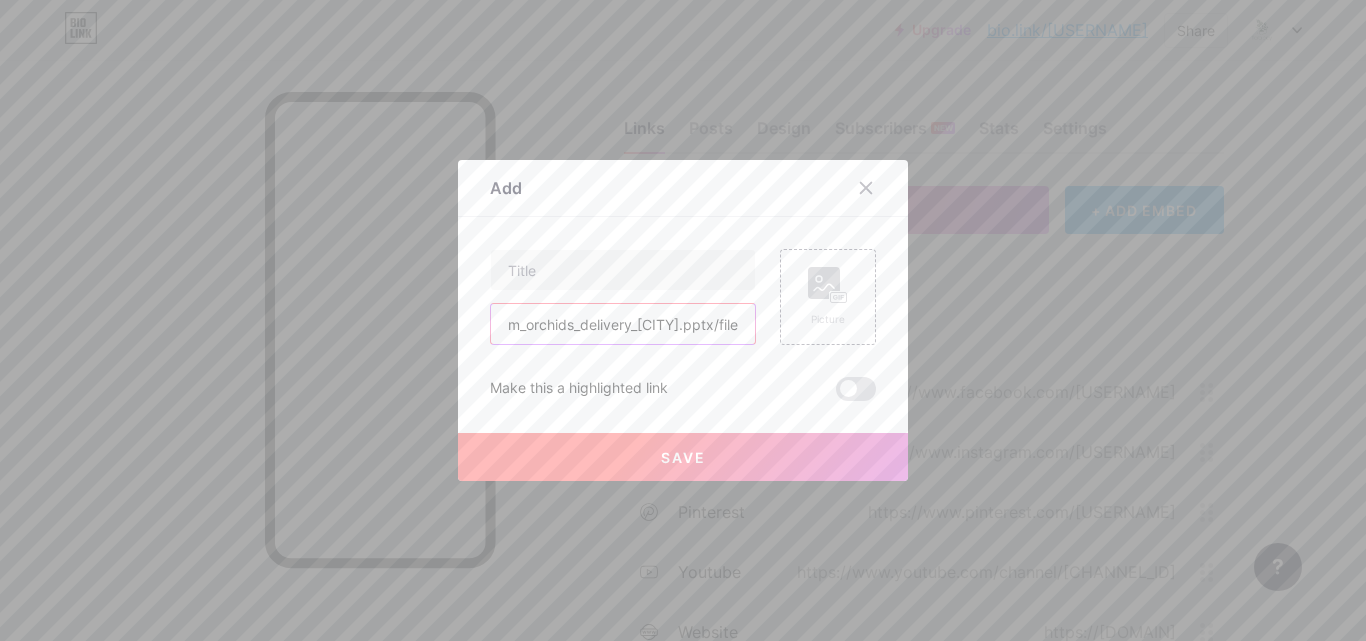 type on "https://www.mediafire.com/file/7jjm3pqdu53zpsa/Premium_orchids_delivery_[CITY].pptx/file" 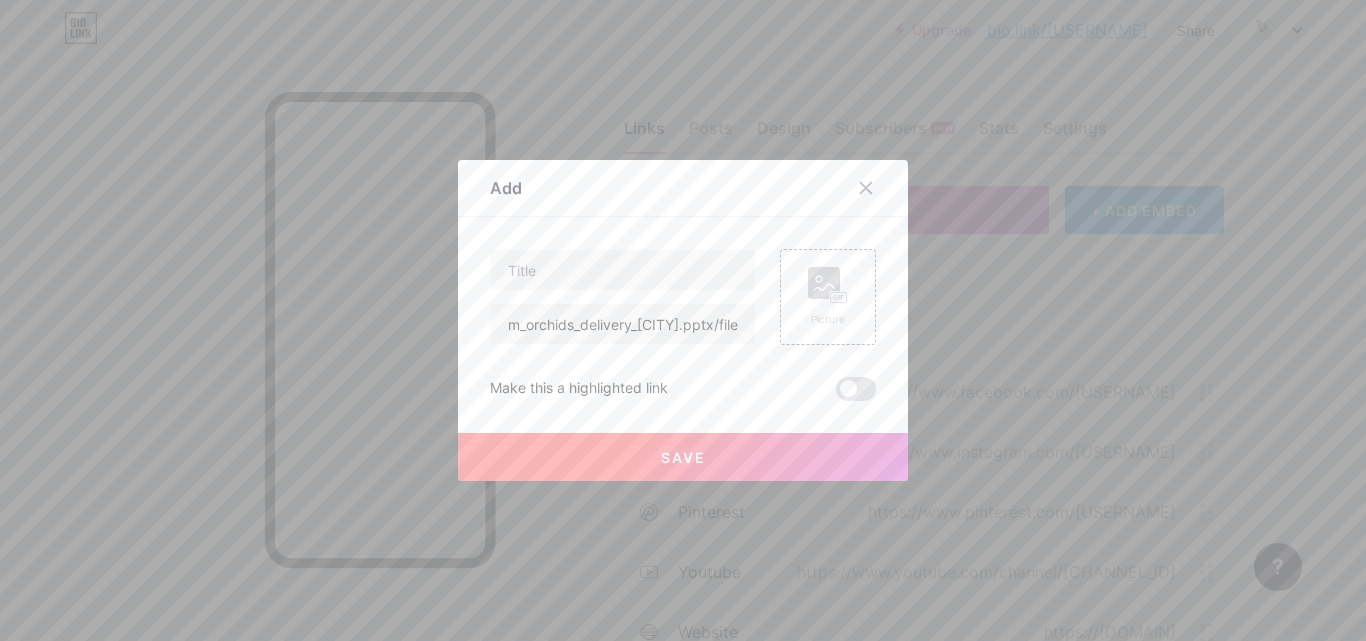 scroll, scrollTop: 0, scrollLeft: 0, axis: both 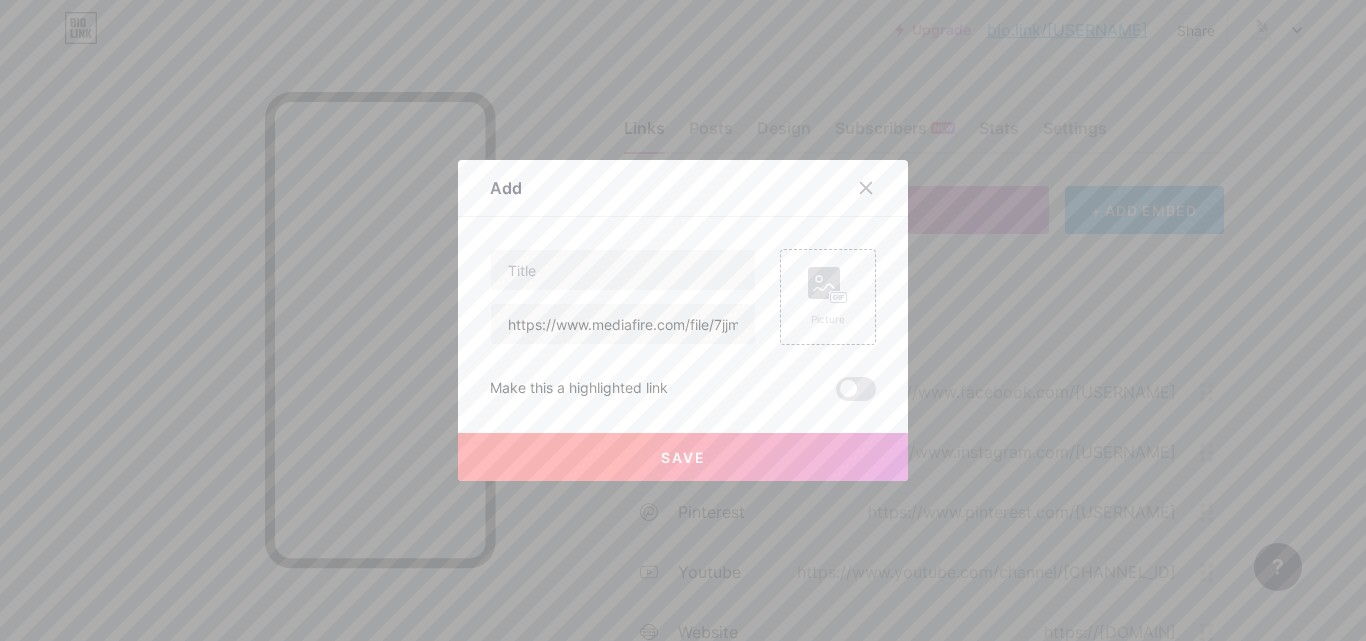 click on "Content
YouTube
Play YouTube video without leaving your page.
ADD
Vimeo
Play Vimeo video without leaving your page.
ADD
Tiktok
Grow your TikTok following
ADD
Tweet
Embed a tweet.
ADD
Reddit
Showcase your Reddit profile
ADD
Spotify
Embed Spotify to play the preview of a track.
ADD
Twitch
Play Twitch video without leaving your page.
ADD
SoundCloud
ADD" at bounding box center (683, 309) 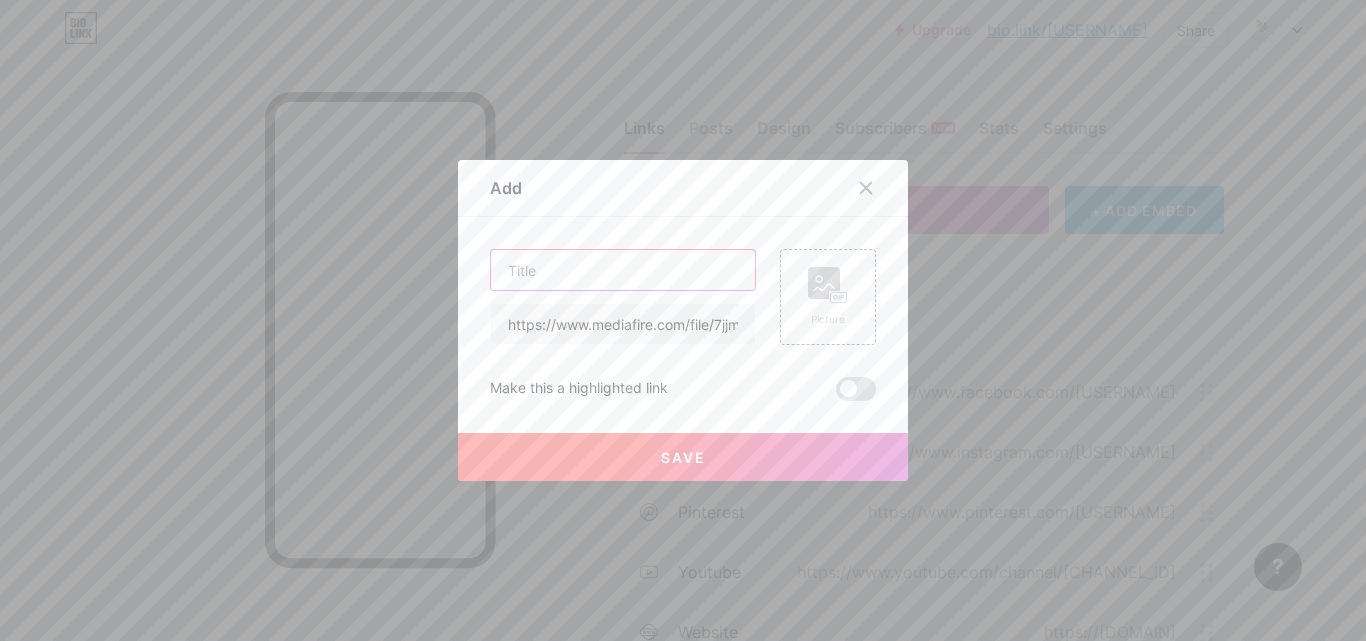 click at bounding box center [623, 270] 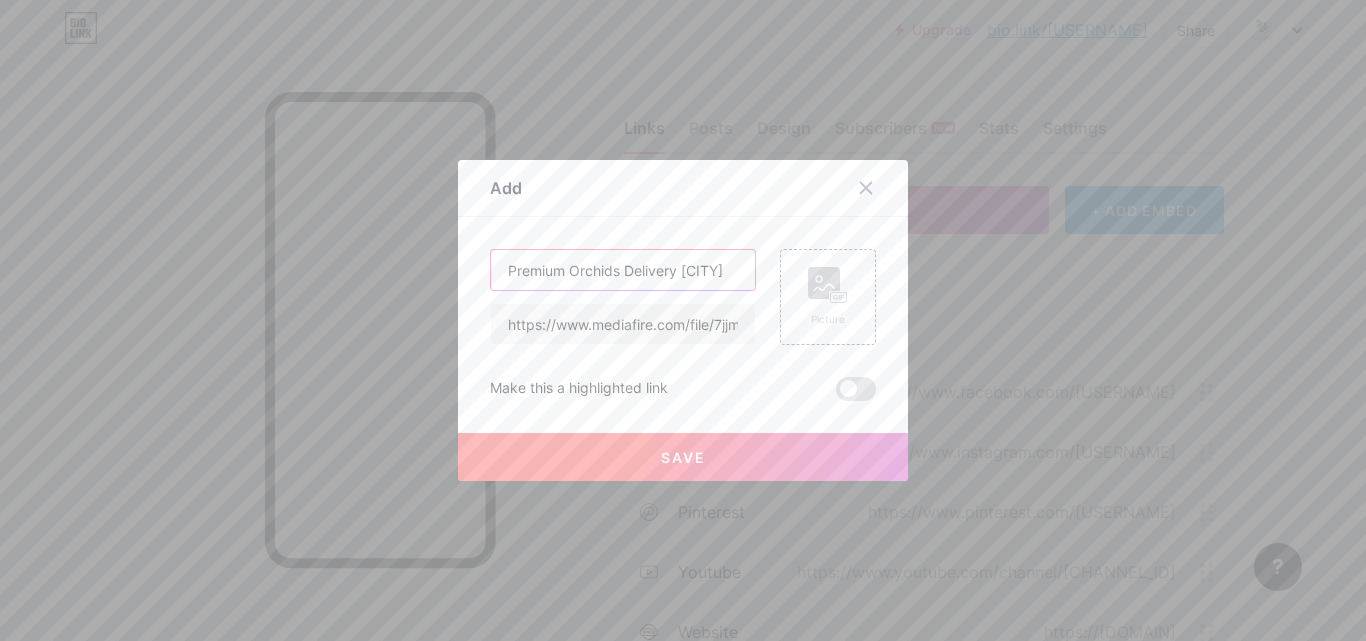scroll, scrollTop: 0, scrollLeft: 25, axis: horizontal 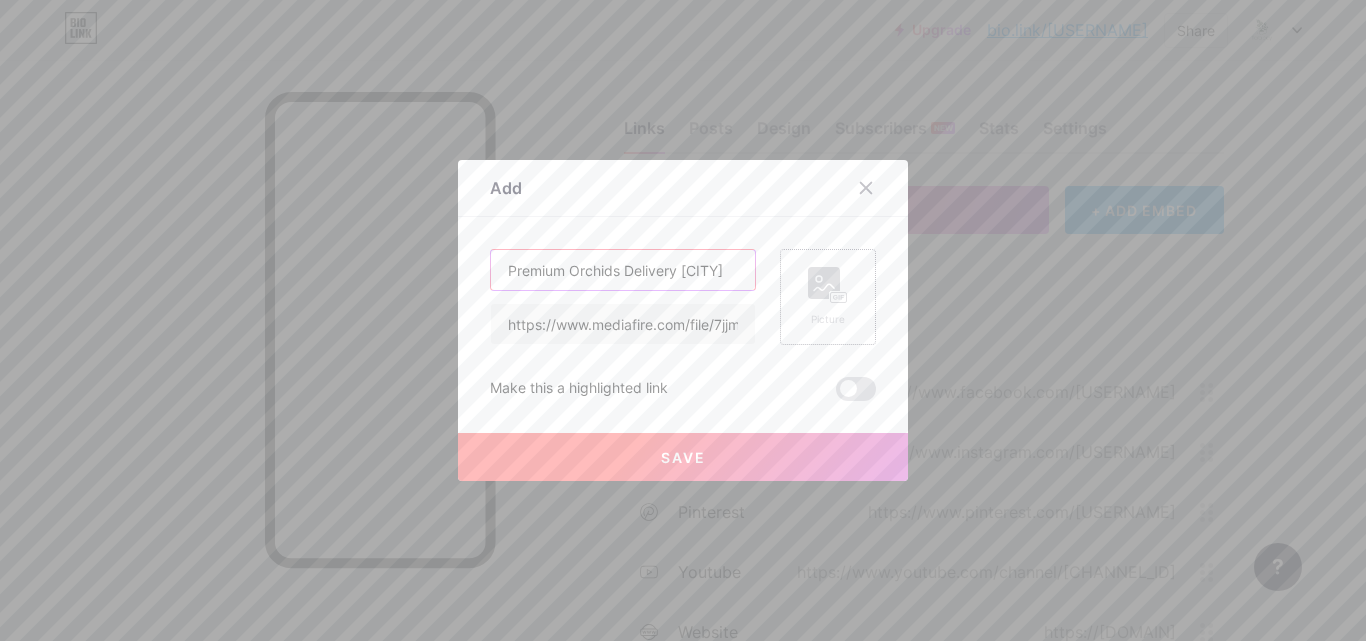 type on "Premium Orchids Delivery [CITY]" 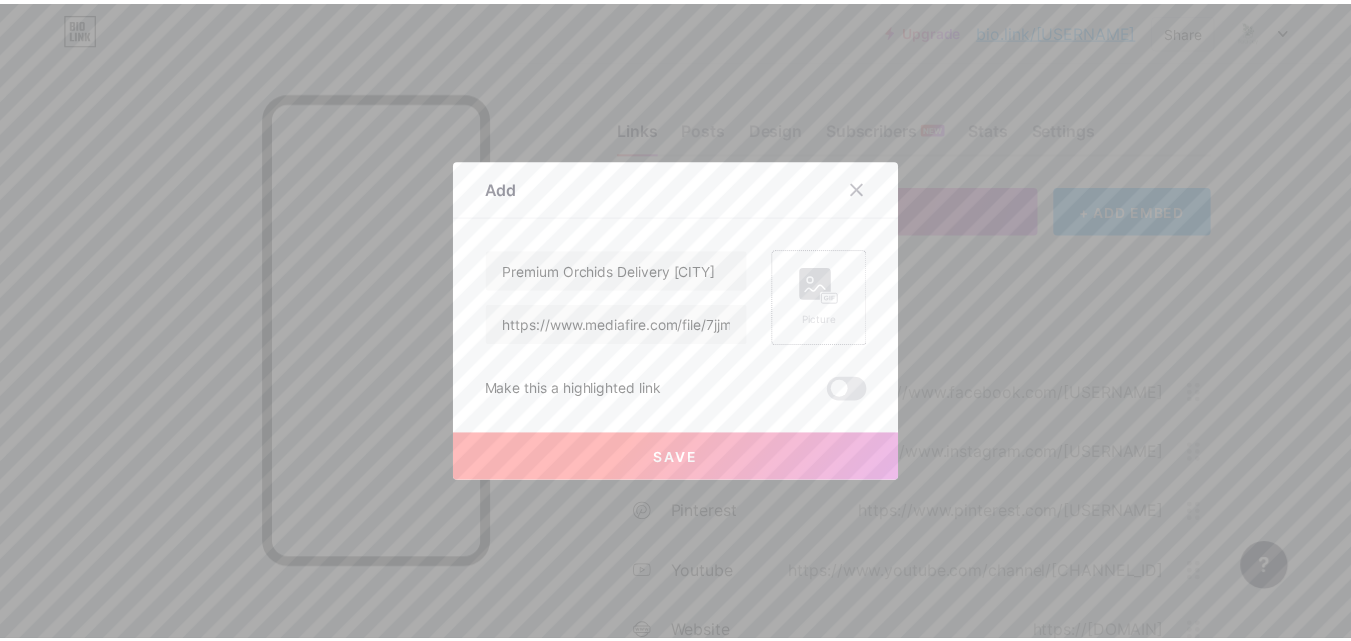 scroll, scrollTop: 0, scrollLeft: 0, axis: both 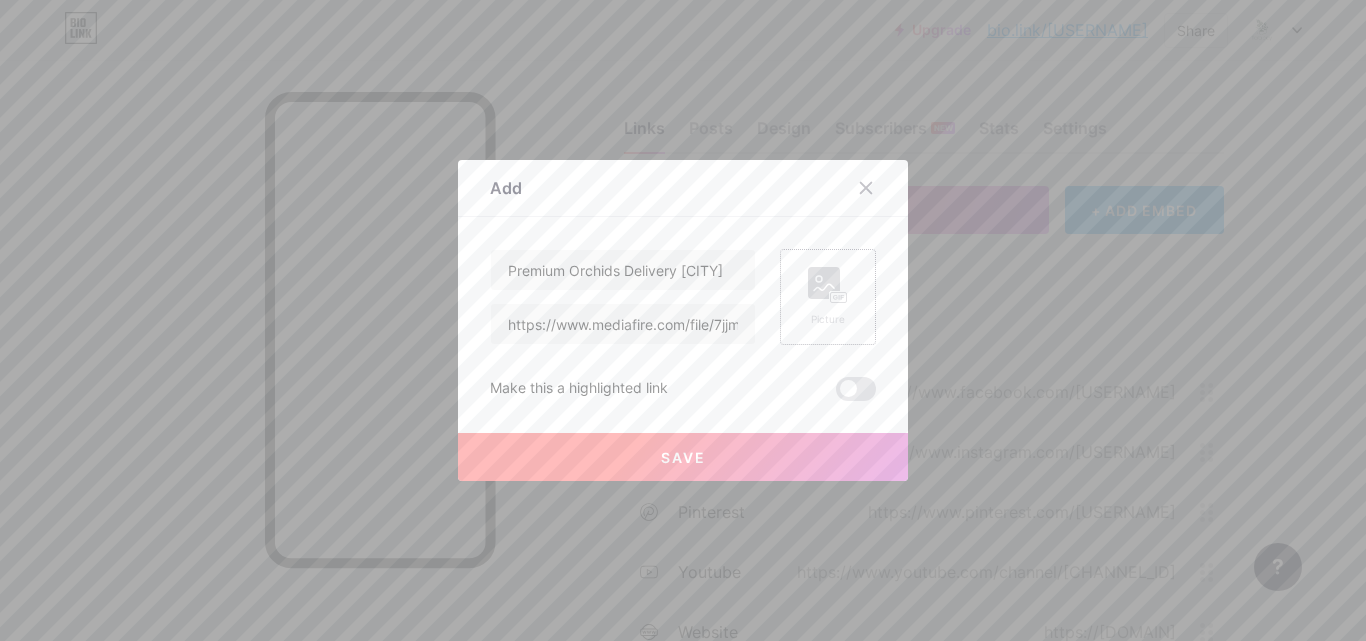 click 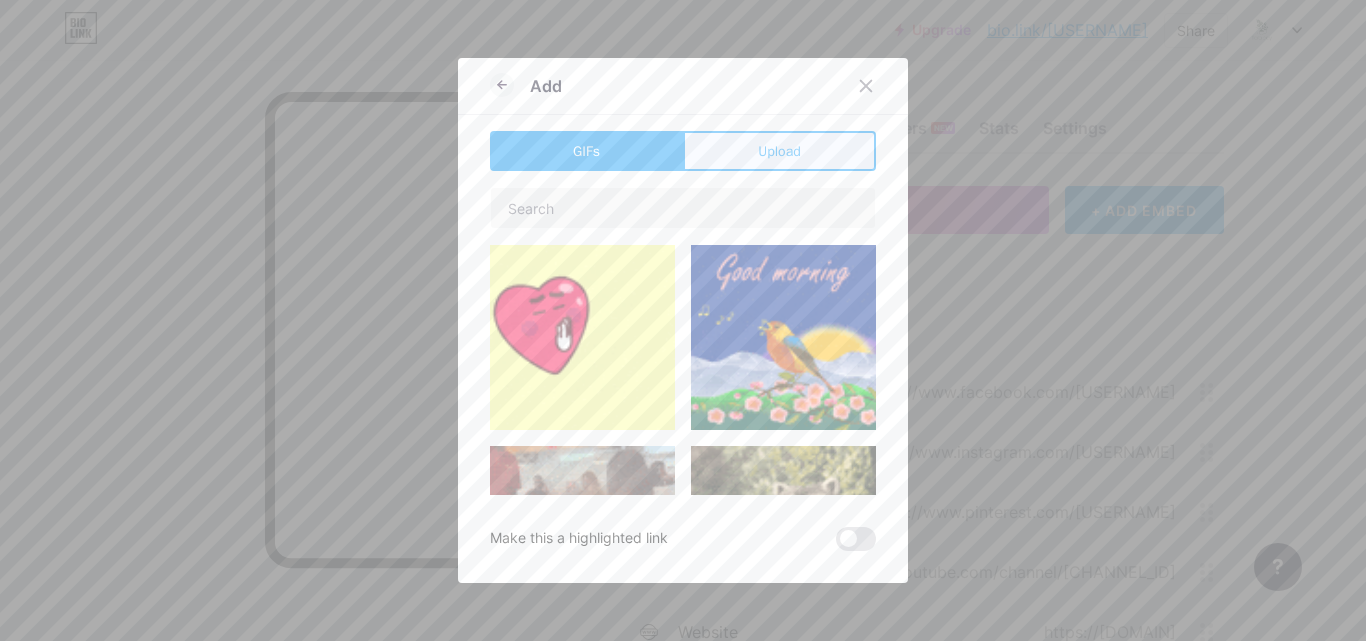 click on "Upload" at bounding box center (779, 151) 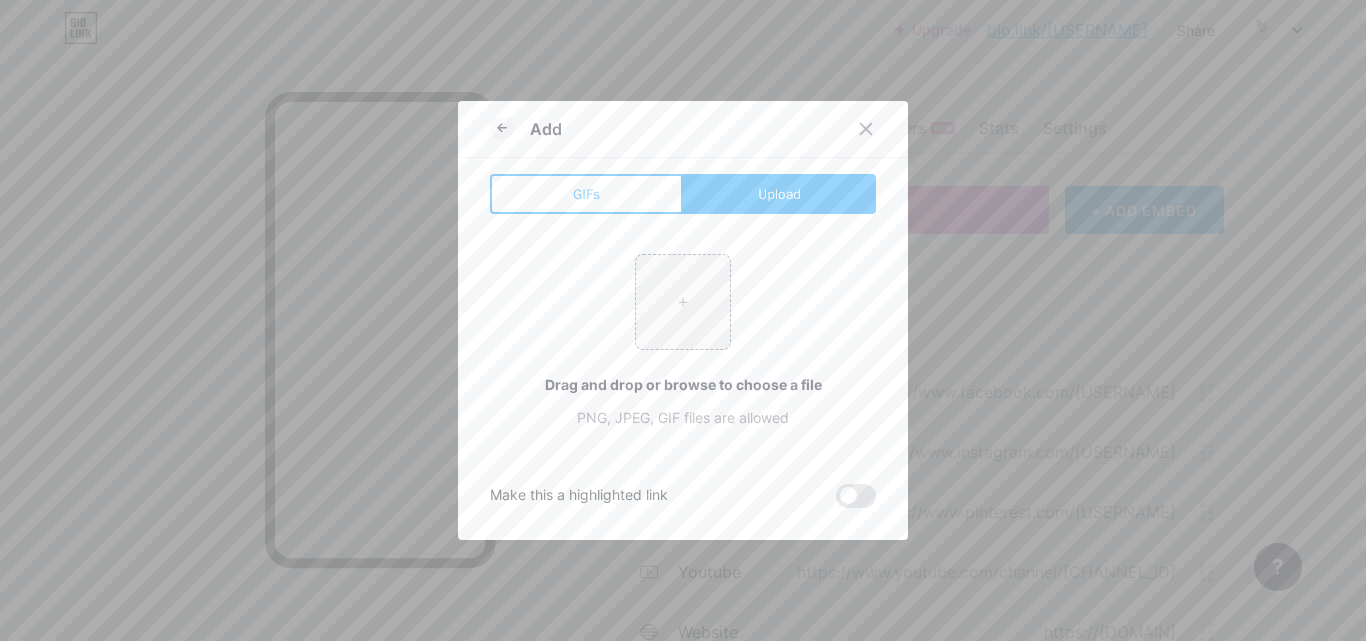 click on "Upload" at bounding box center (779, 194) 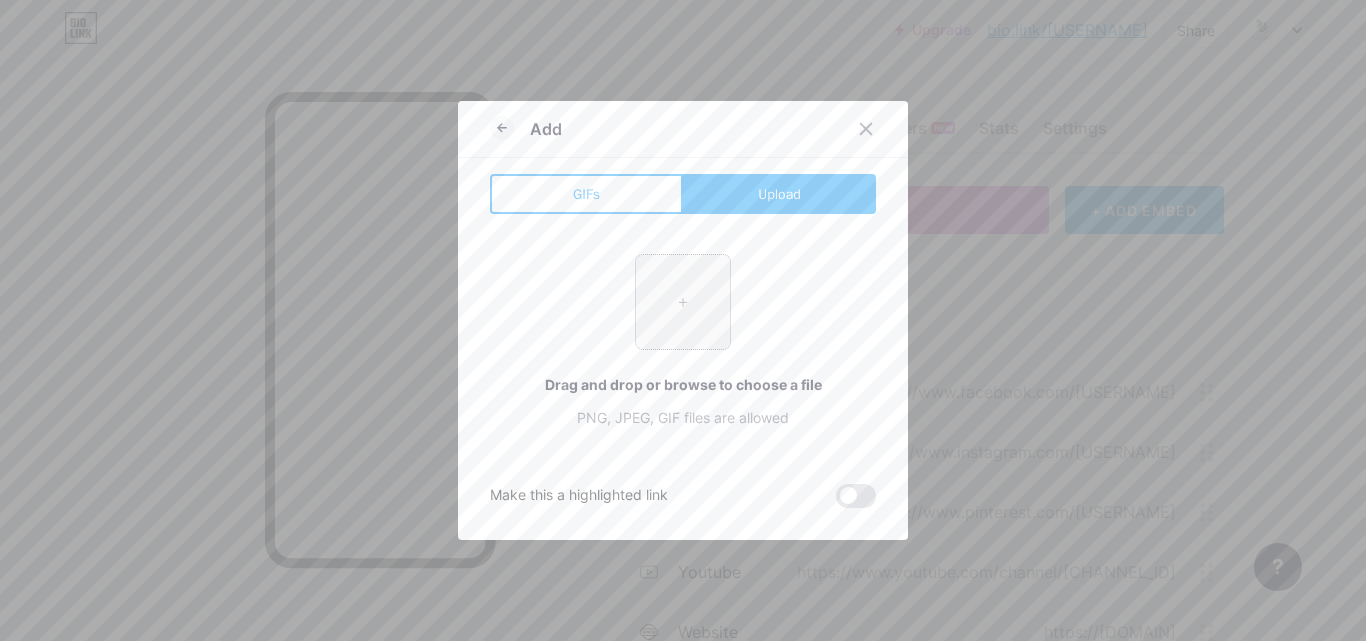 click at bounding box center (683, 302) 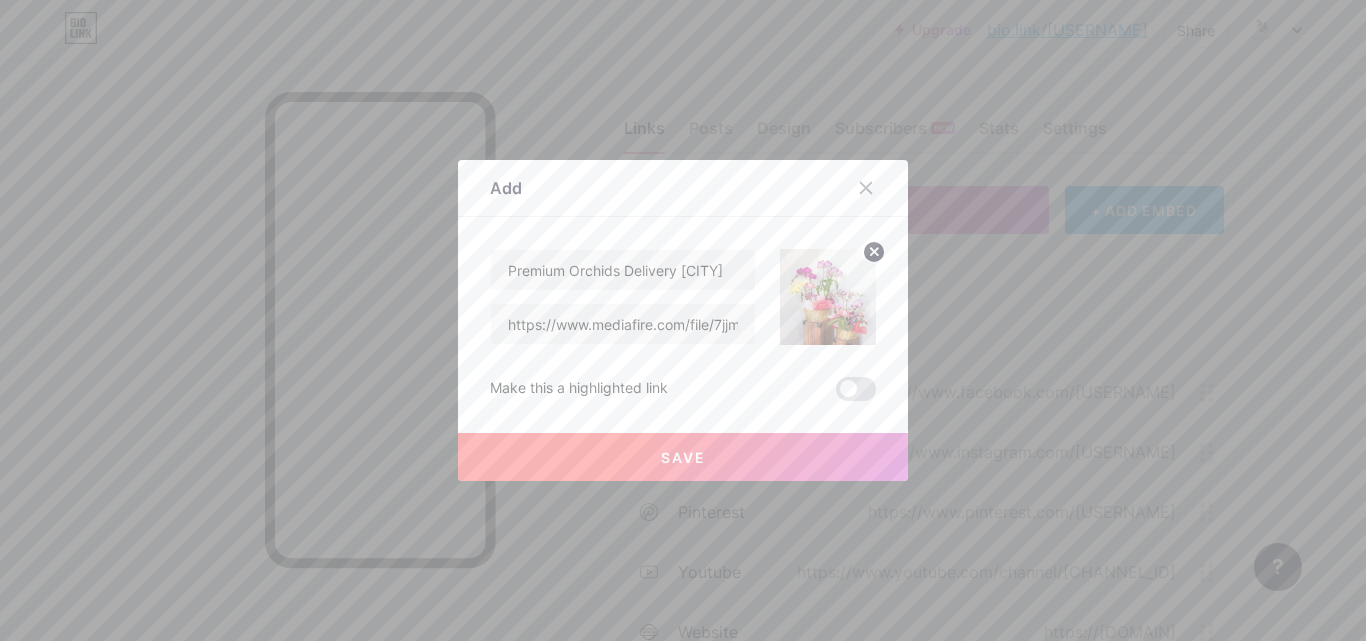 click on "Save" at bounding box center (683, 457) 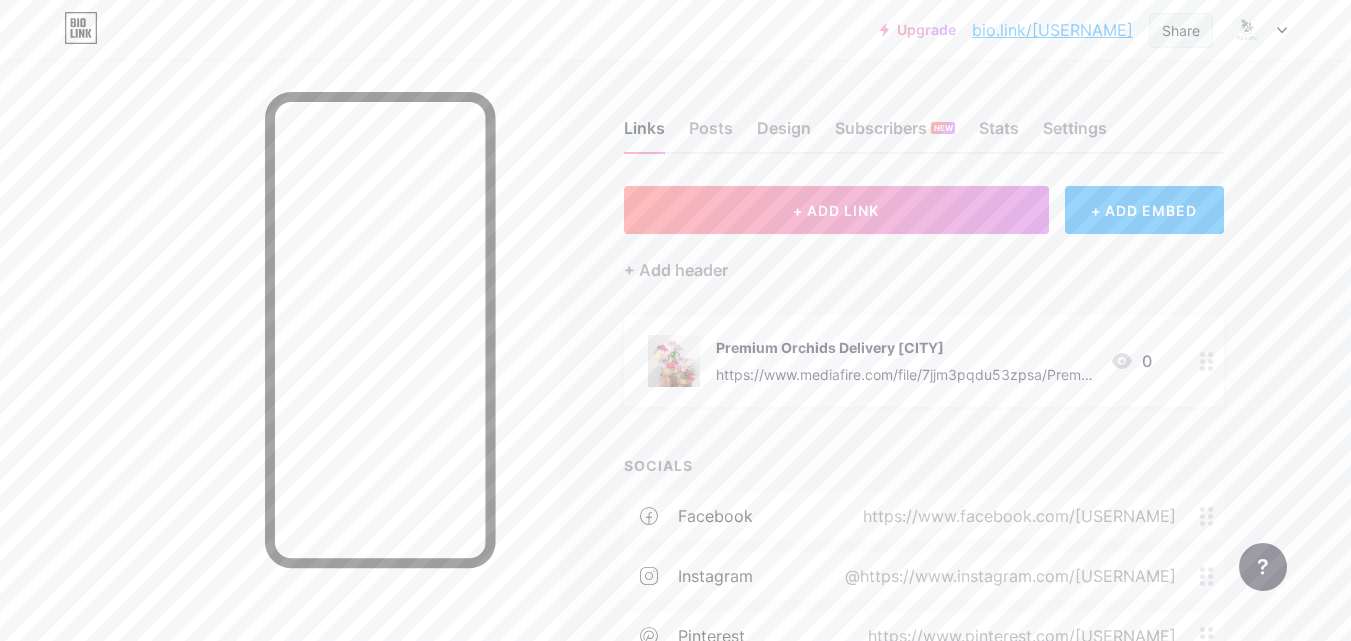 click on "Share" at bounding box center (1181, 30) 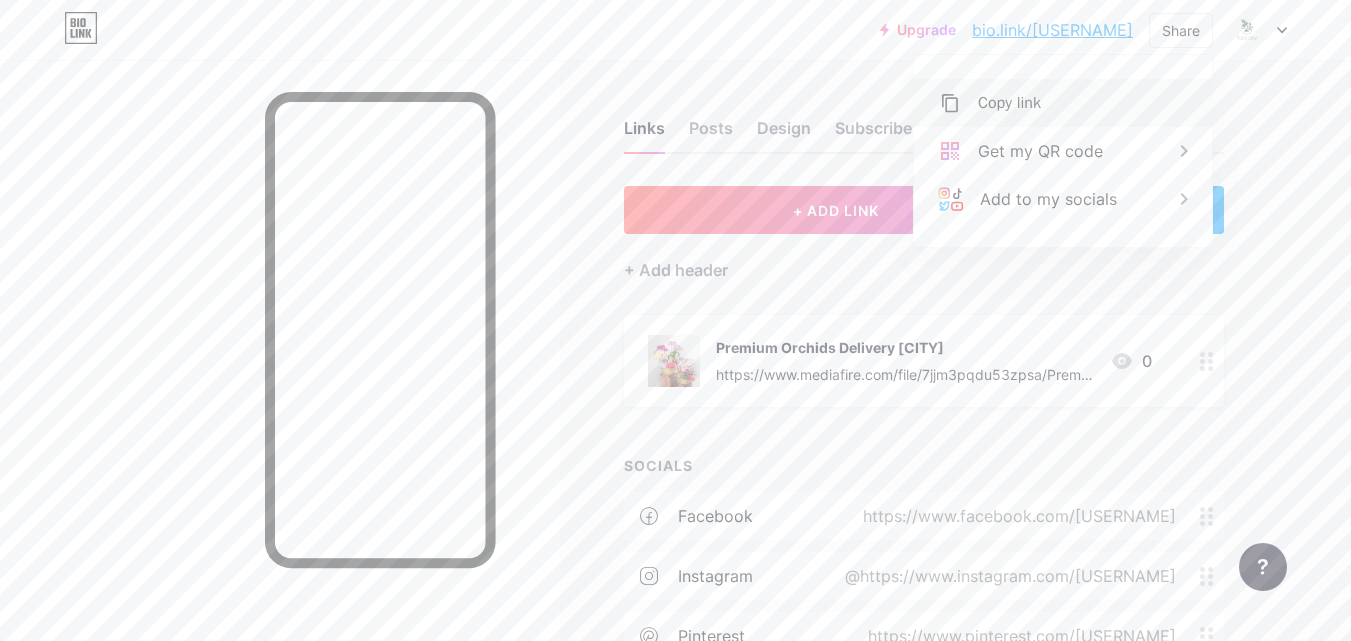 click on "Copy link" at bounding box center [1009, 103] 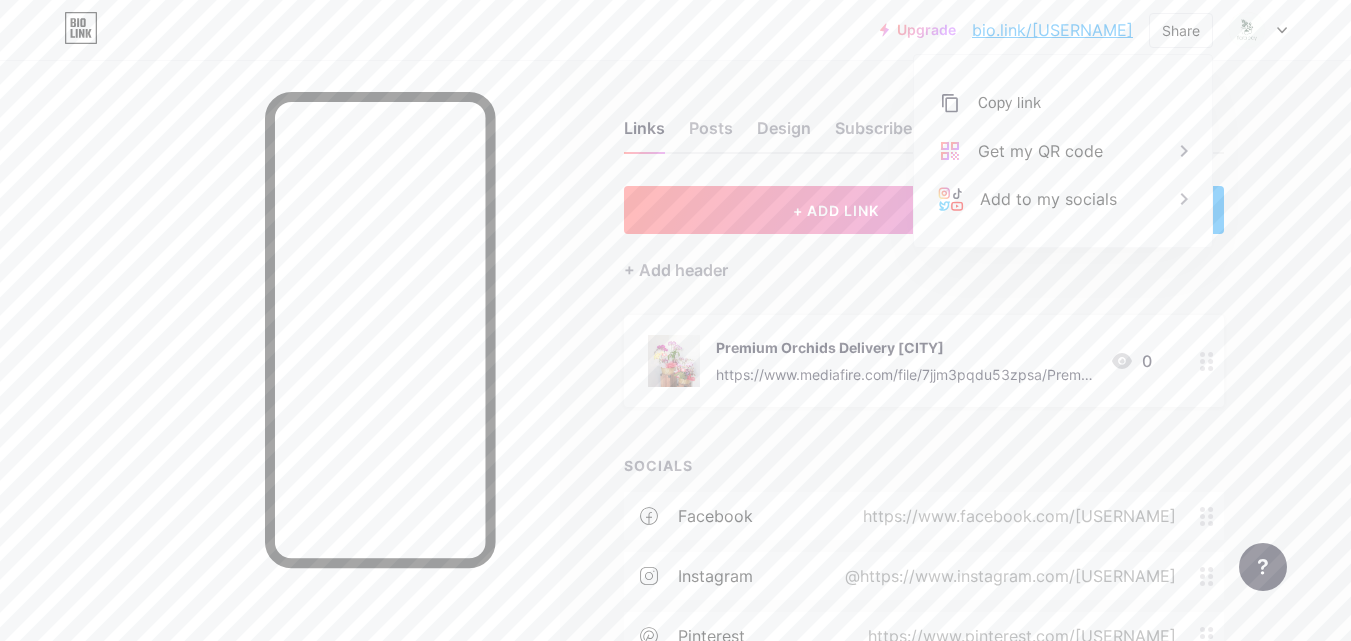 click on "Upgrade bio.link/[USERNAME] bio.link/[USERNAME] Share Copy link https://bio.link/[USERNAME] Get my QR code Add to my socials Switch accounts Flora Clay bio.link/[USERNAME] + Add a new page Account settings Logout Link Copied Links Posts Design Subscribers NEW Stats Settings + ADD LINK + ADD EMBED + Add header Premium Orchids Delivery [CITY] https://www.mediafire.com/file/7jjm3pqdu53zpsa/Premium_orchids_delivery_[CITY].pptx/file 0 SOCIALS facebook https://www.facebook.com/[USERNAME] instagram pinterest" at bounding box center (675, 470) 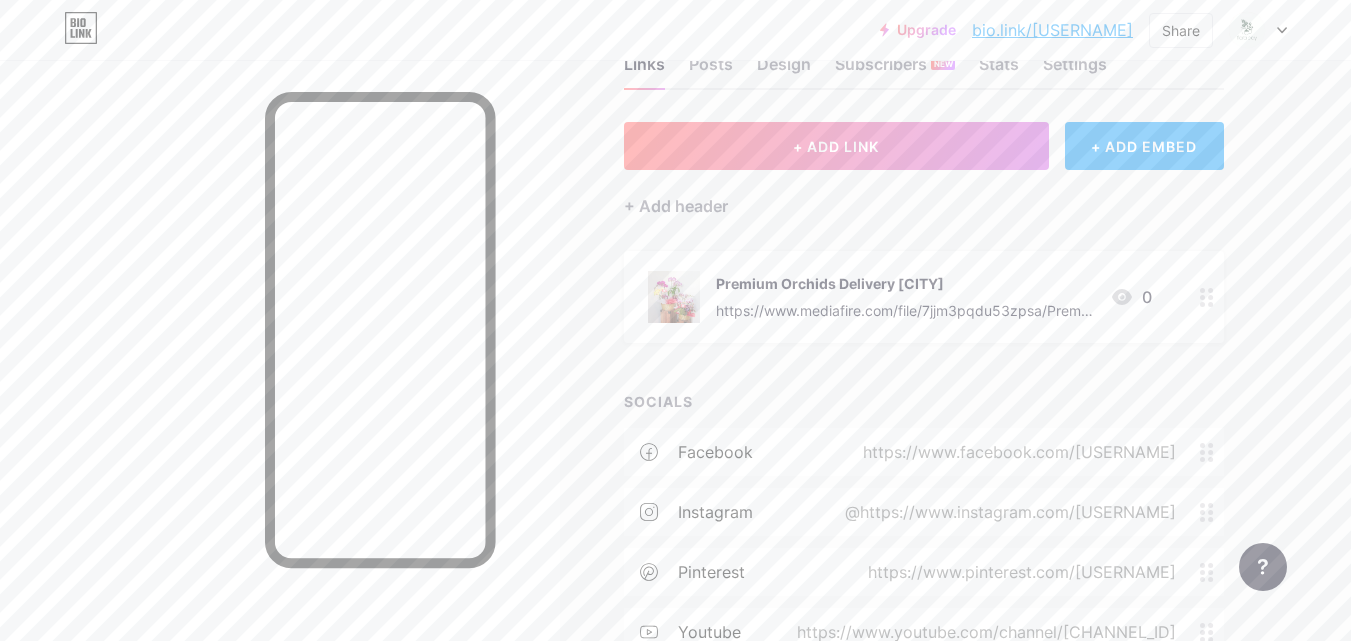 scroll, scrollTop: 100, scrollLeft: 0, axis: vertical 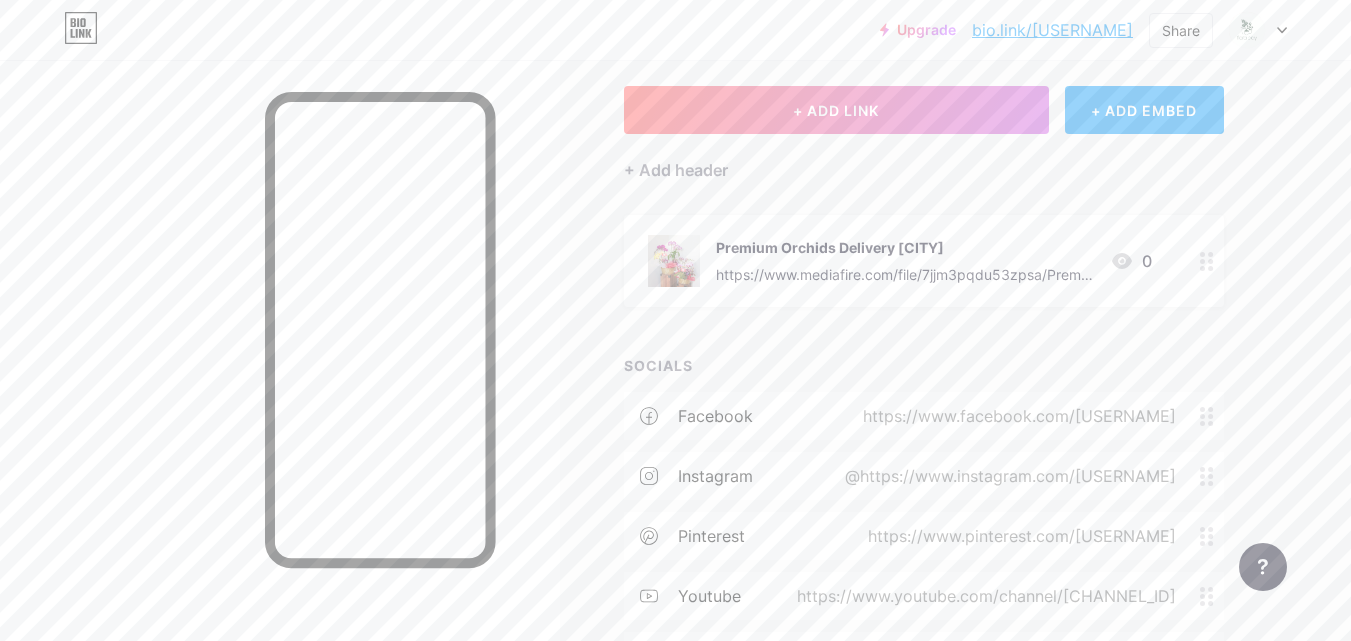 click at bounding box center (280, 380) 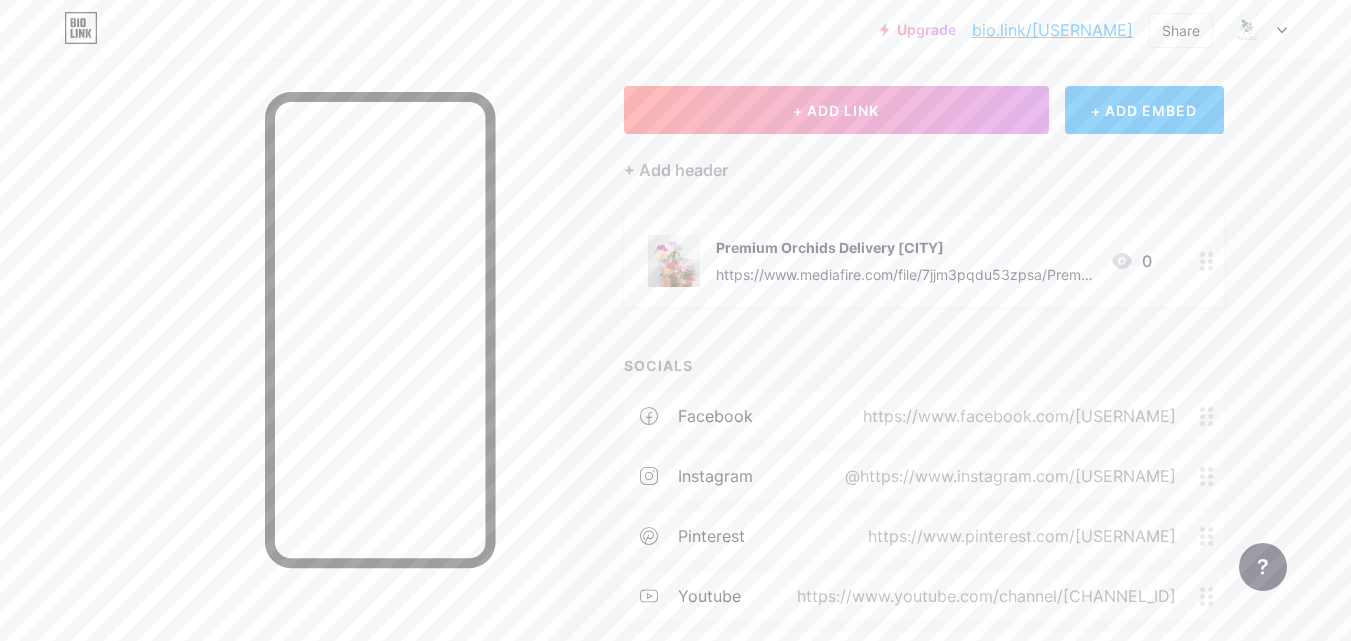 click at bounding box center (280, 380) 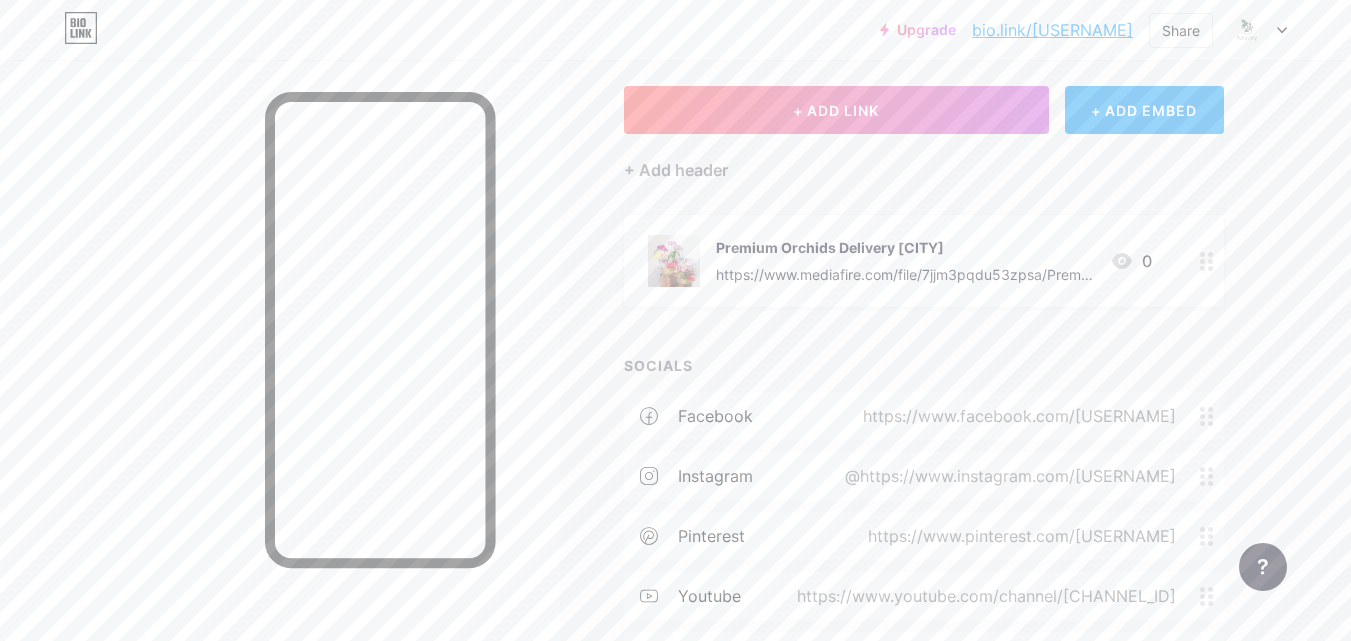drag, startPoint x: 153, startPoint y: 421, endPoint x: 173, endPoint y: 217, distance: 204.97804 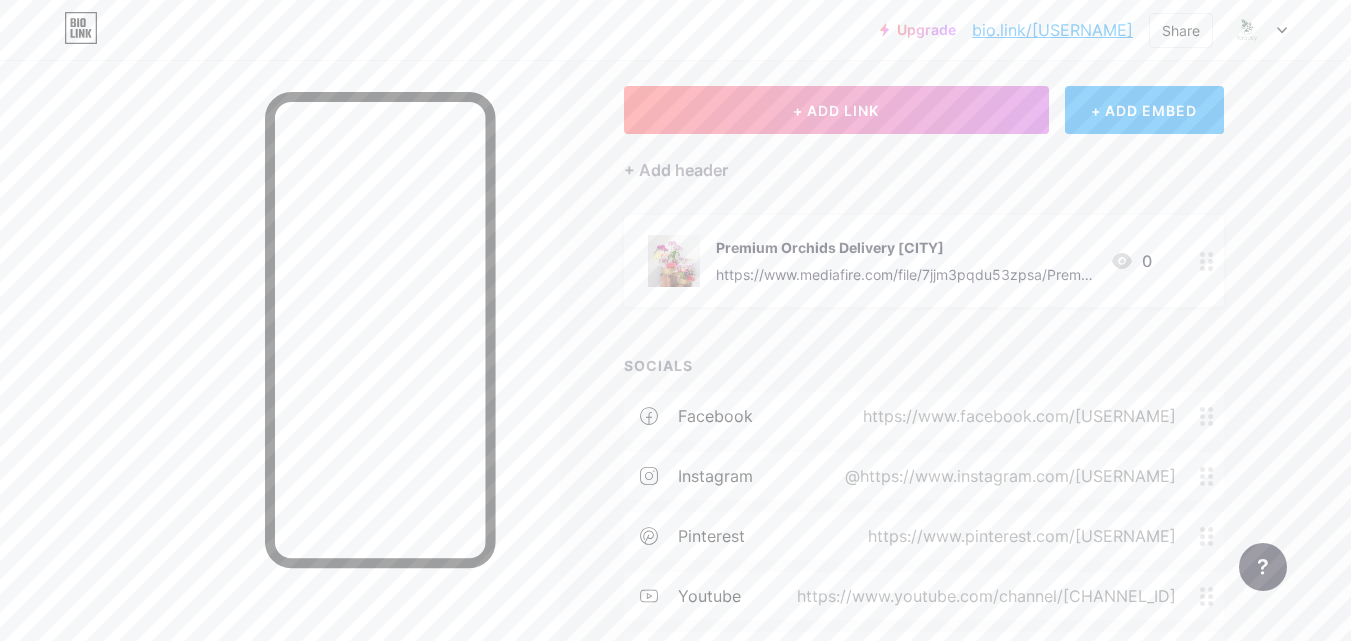 drag, startPoint x: 138, startPoint y: 394, endPoint x: 161, endPoint y: 232, distance: 163.62457 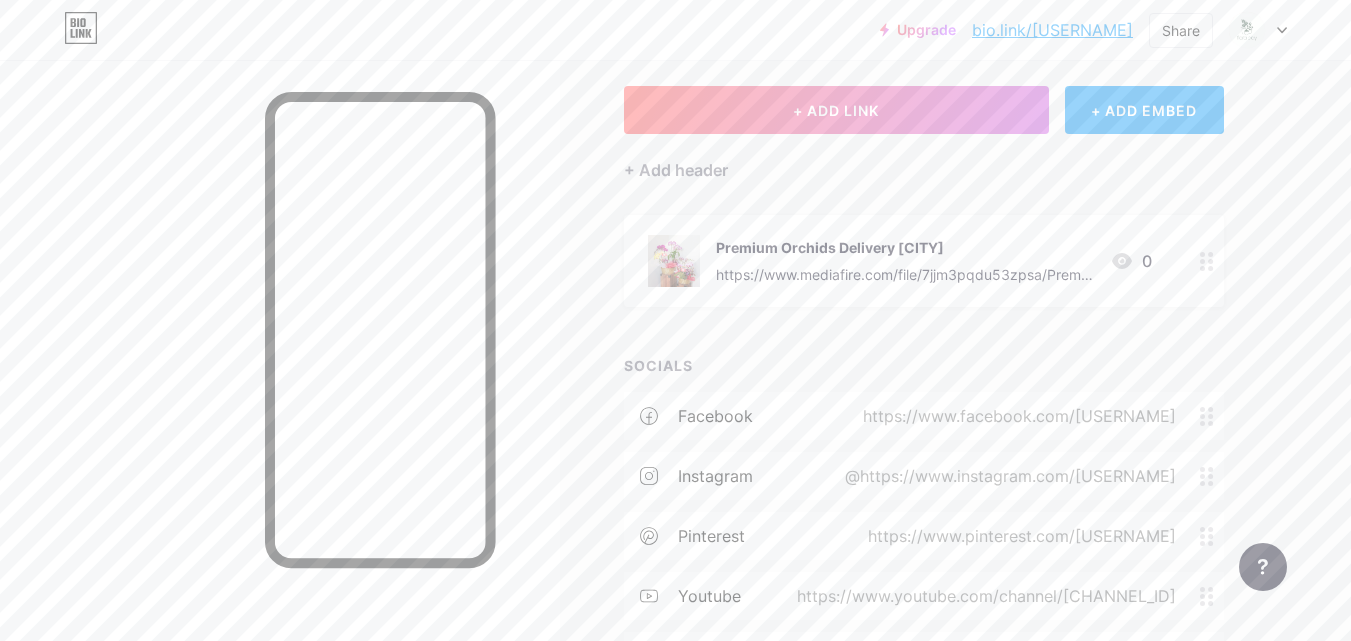 click at bounding box center [280, 380] 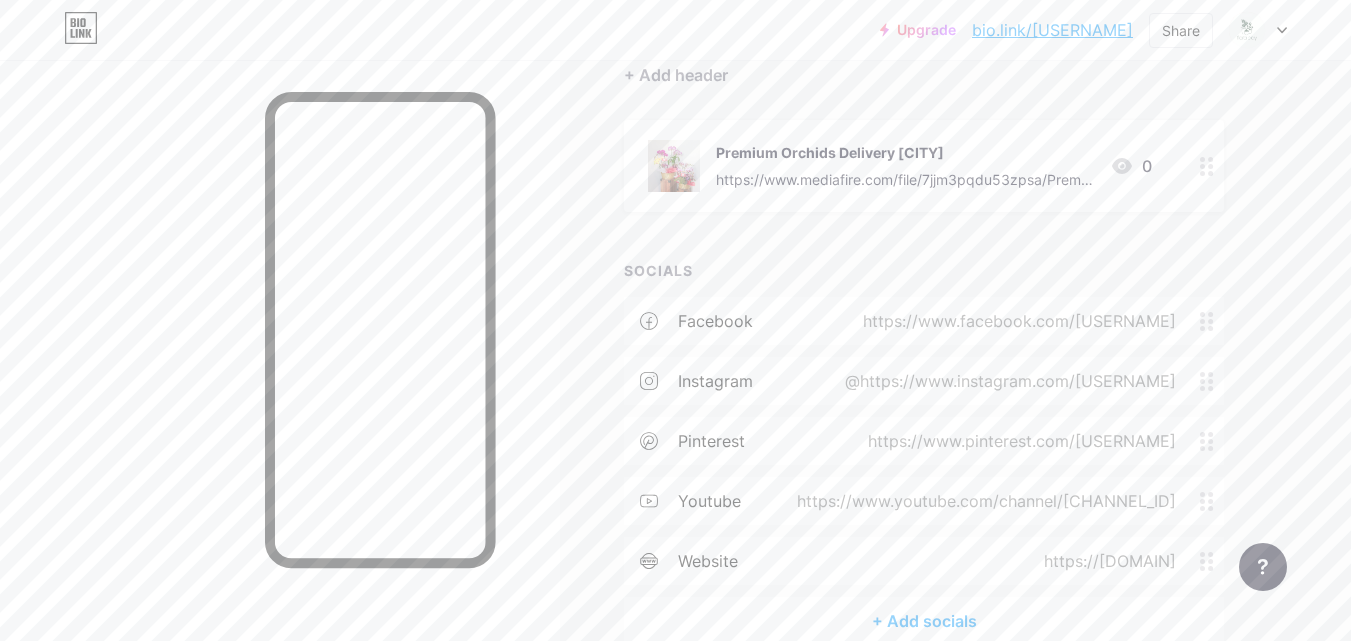 scroll, scrollTop: 198, scrollLeft: 0, axis: vertical 